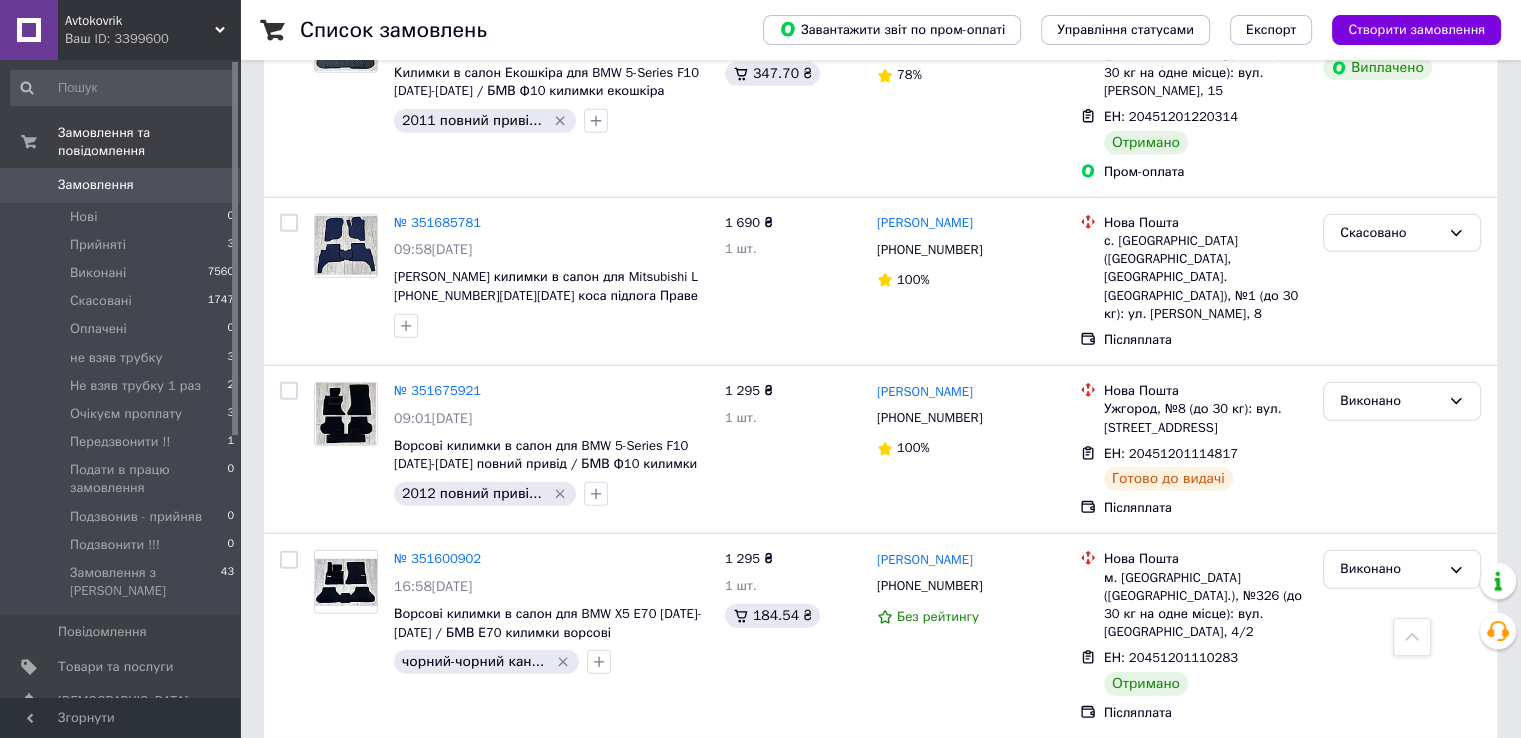 scroll, scrollTop: 5821, scrollLeft: 0, axis: vertical 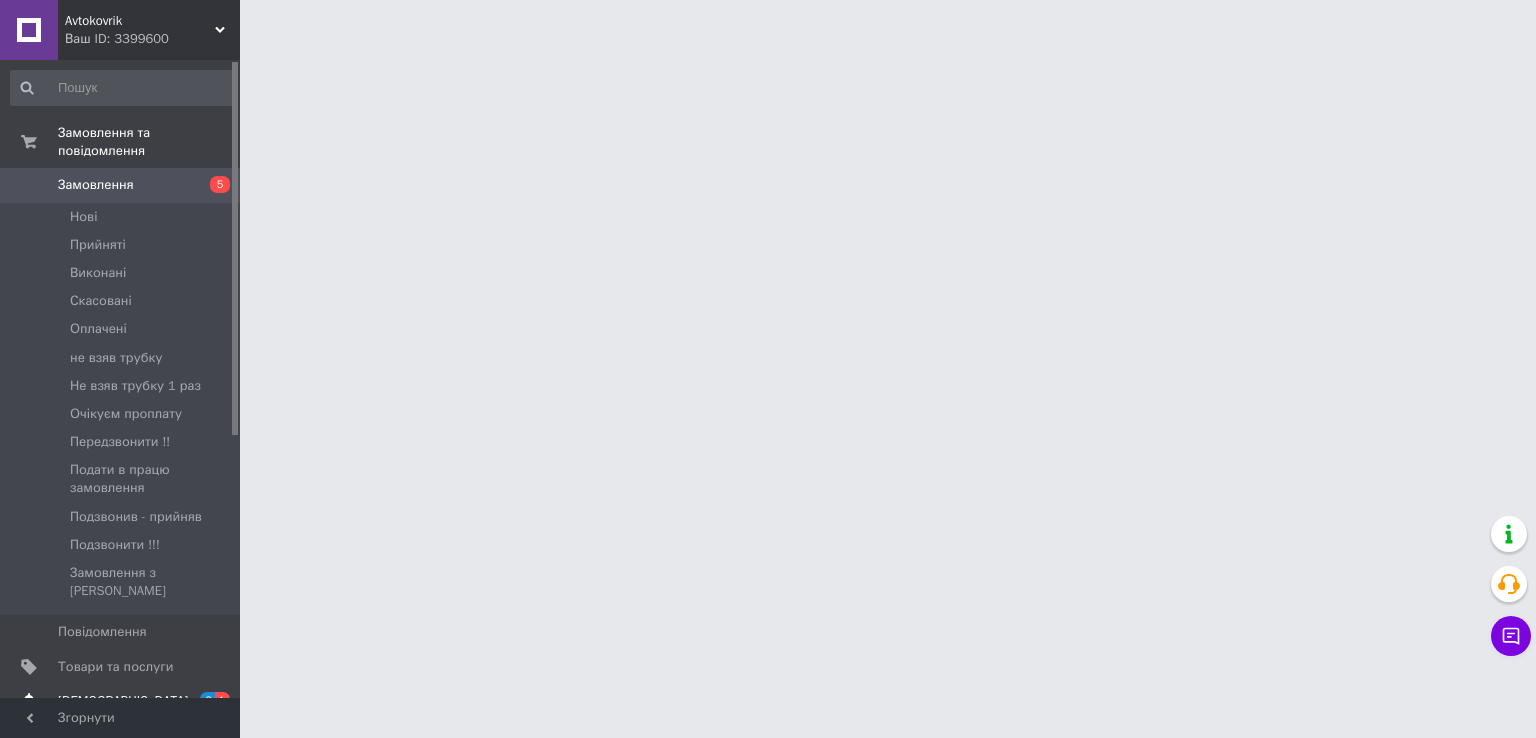 click on "Сповіщення 2 1" at bounding box center (123, 701) 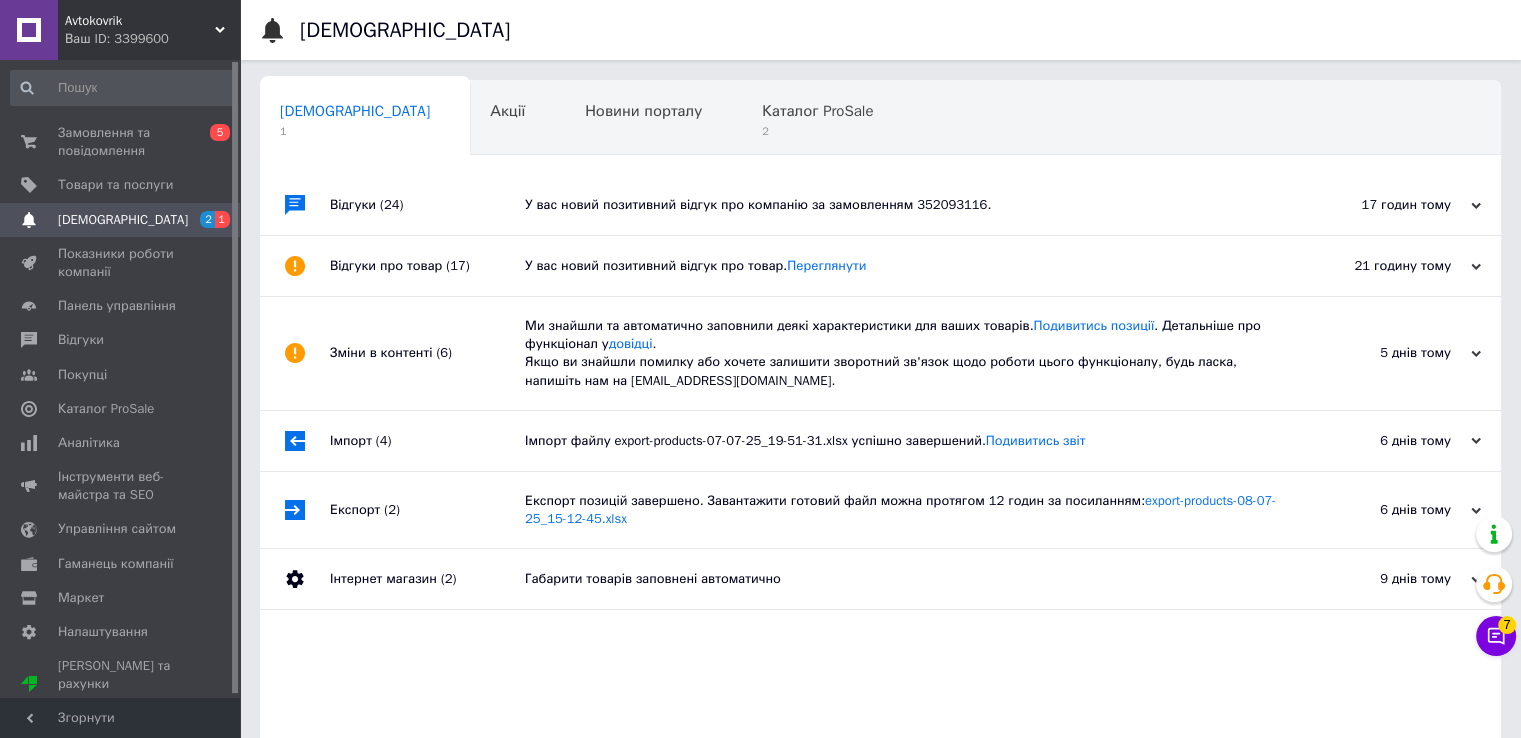 scroll, scrollTop: 67, scrollLeft: 0, axis: vertical 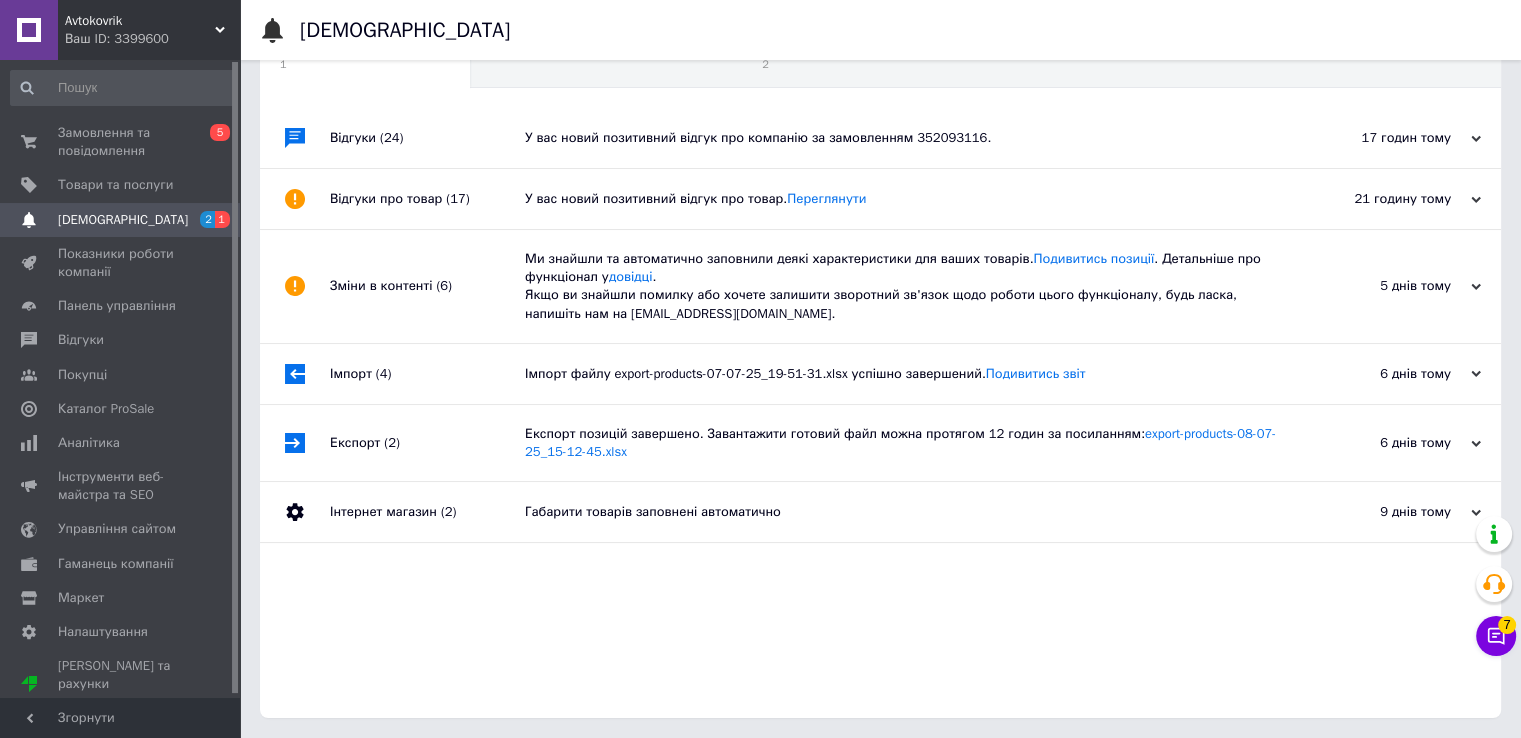 click on "У вас новий позитивний відгук про компанію за замовленням 352093116." at bounding box center (903, 138) 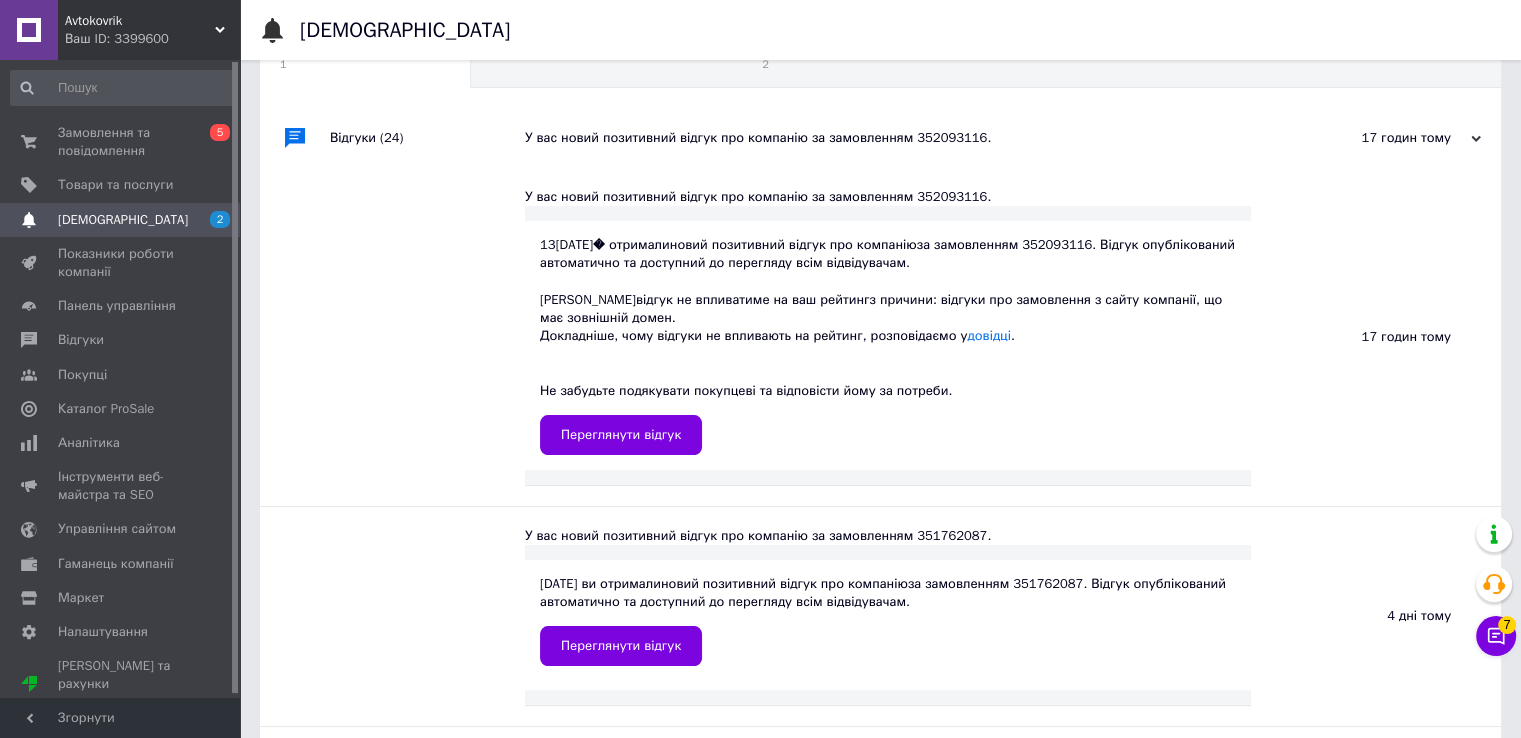 click on "У вас новий позитивний відгук про компанію за замовленням 352093116." at bounding box center (903, 138) 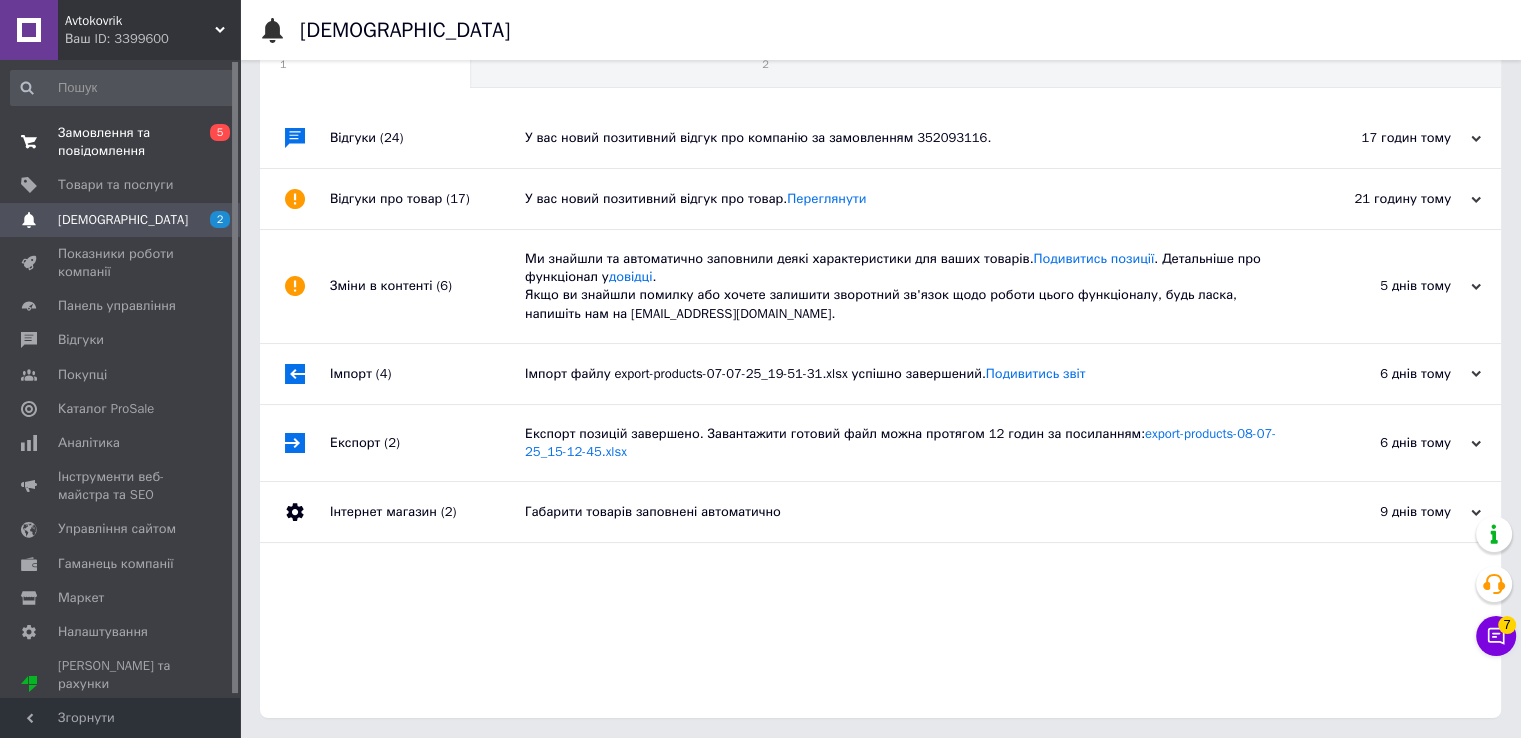 click on "Замовлення та повідомлення" at bounding box center (121, 142) 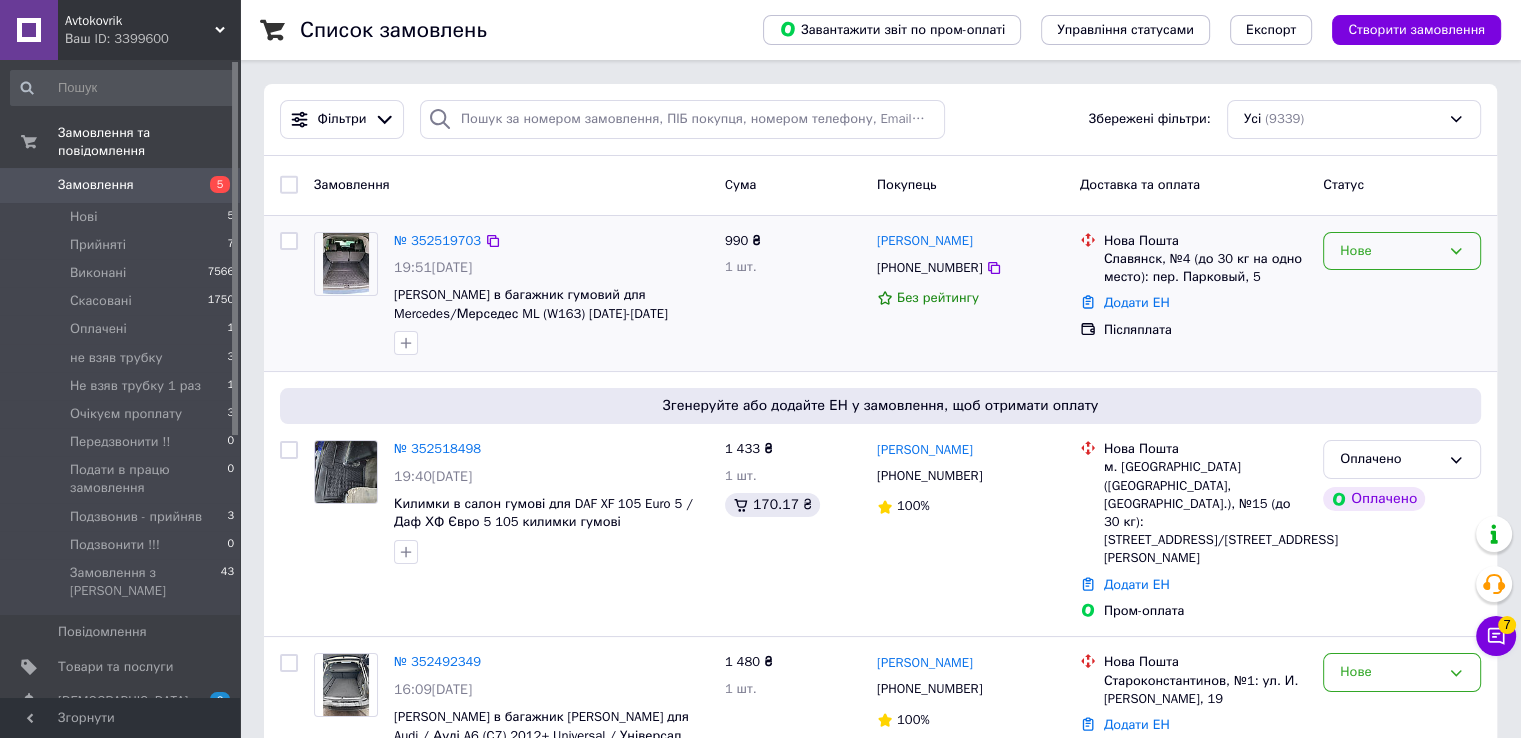click on "Нове" at bounding box center [1402, 251] 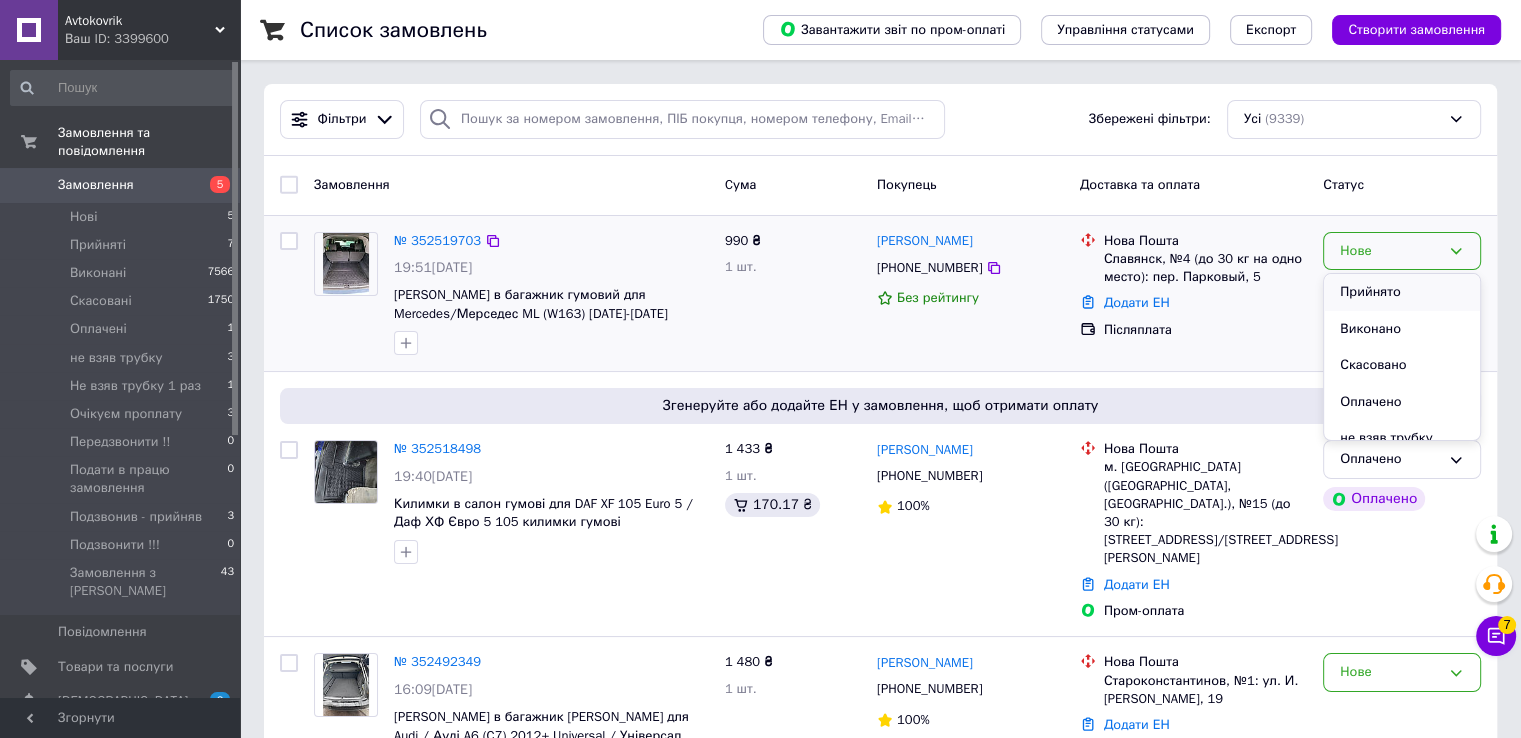 click on "Прийнято" at bounding box center (1402, 292) 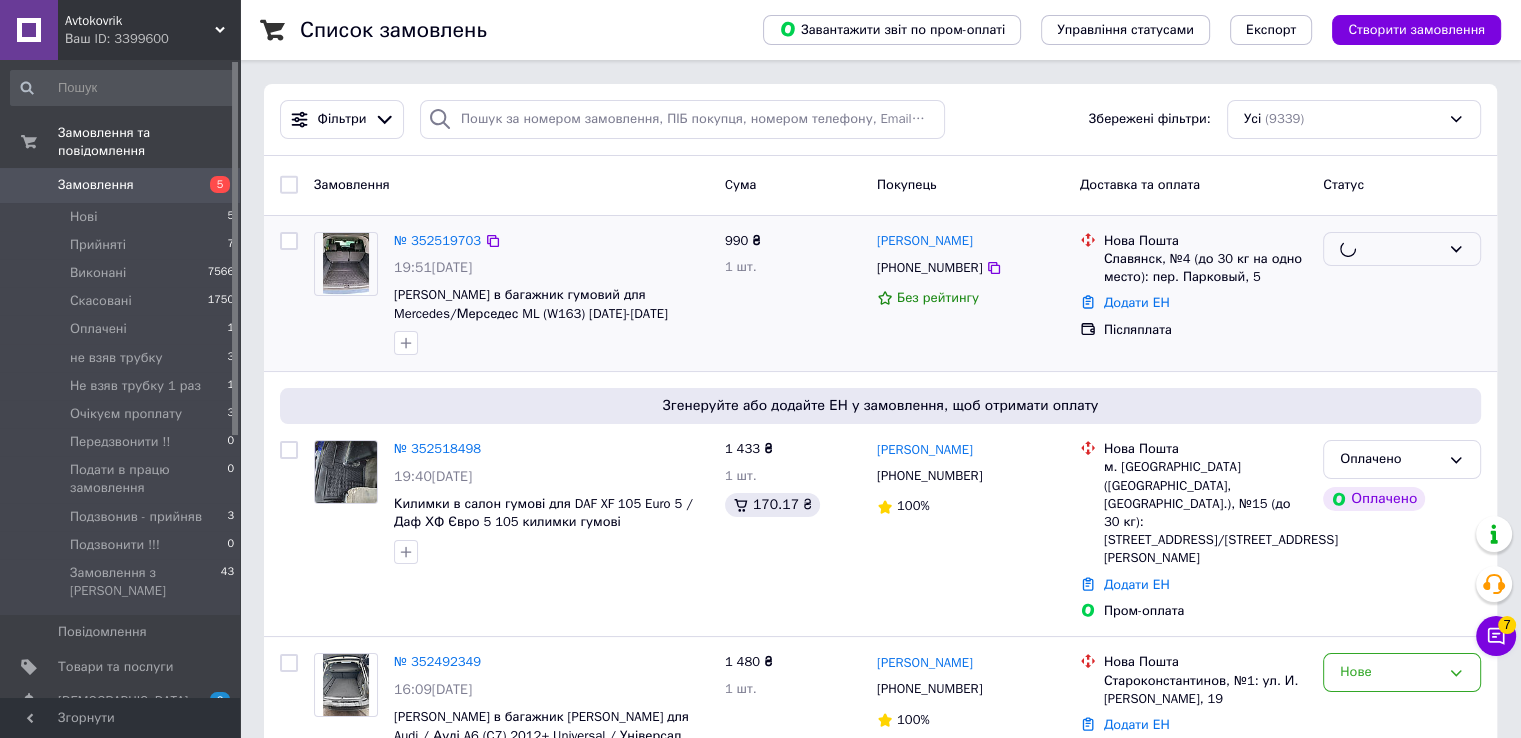 scroll, scrollTop: 100, scrollLeft: 0, axis: vertical 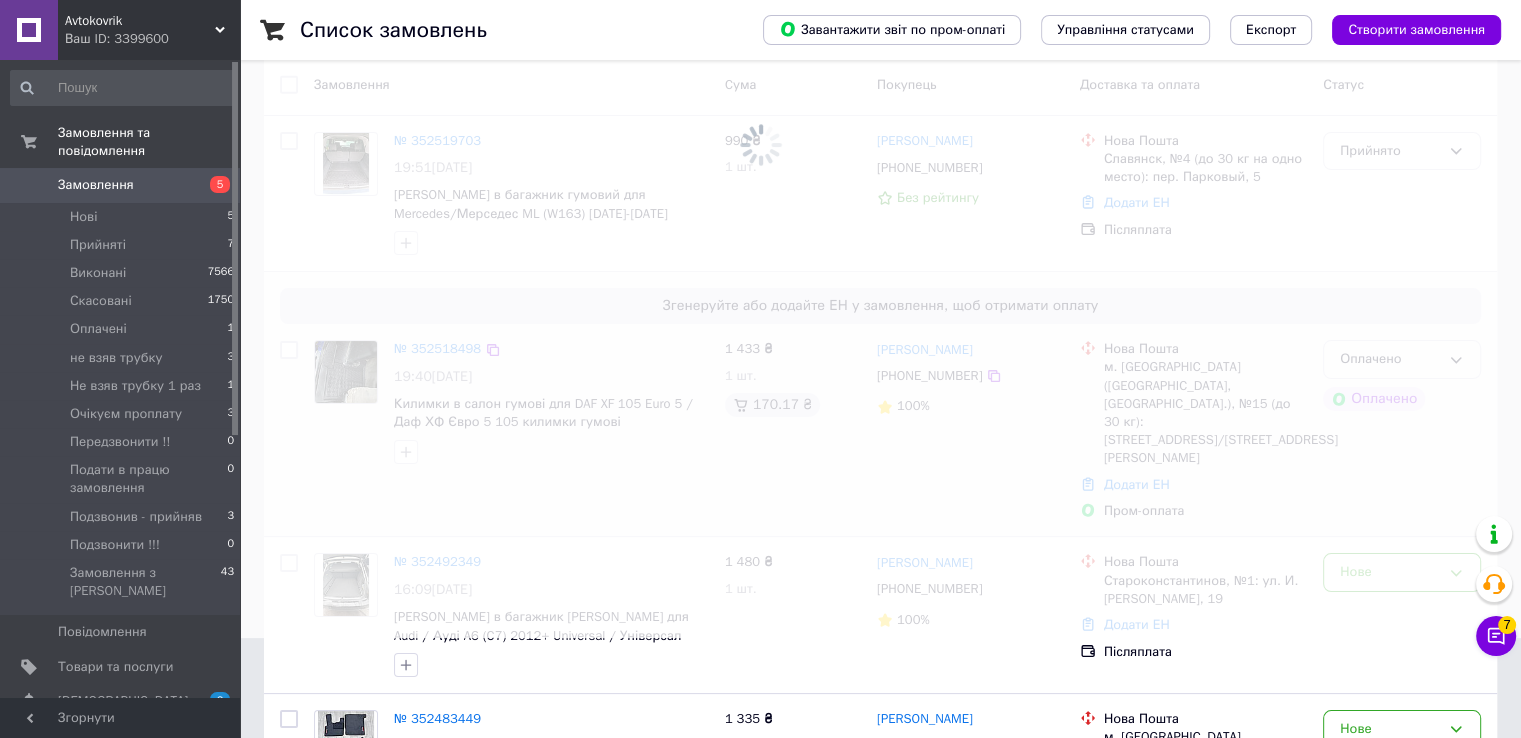drag, startPoint x: 1060, startPoint y: 321, endPoint x: 1352, endPoint y: 349, distance: 293.3394 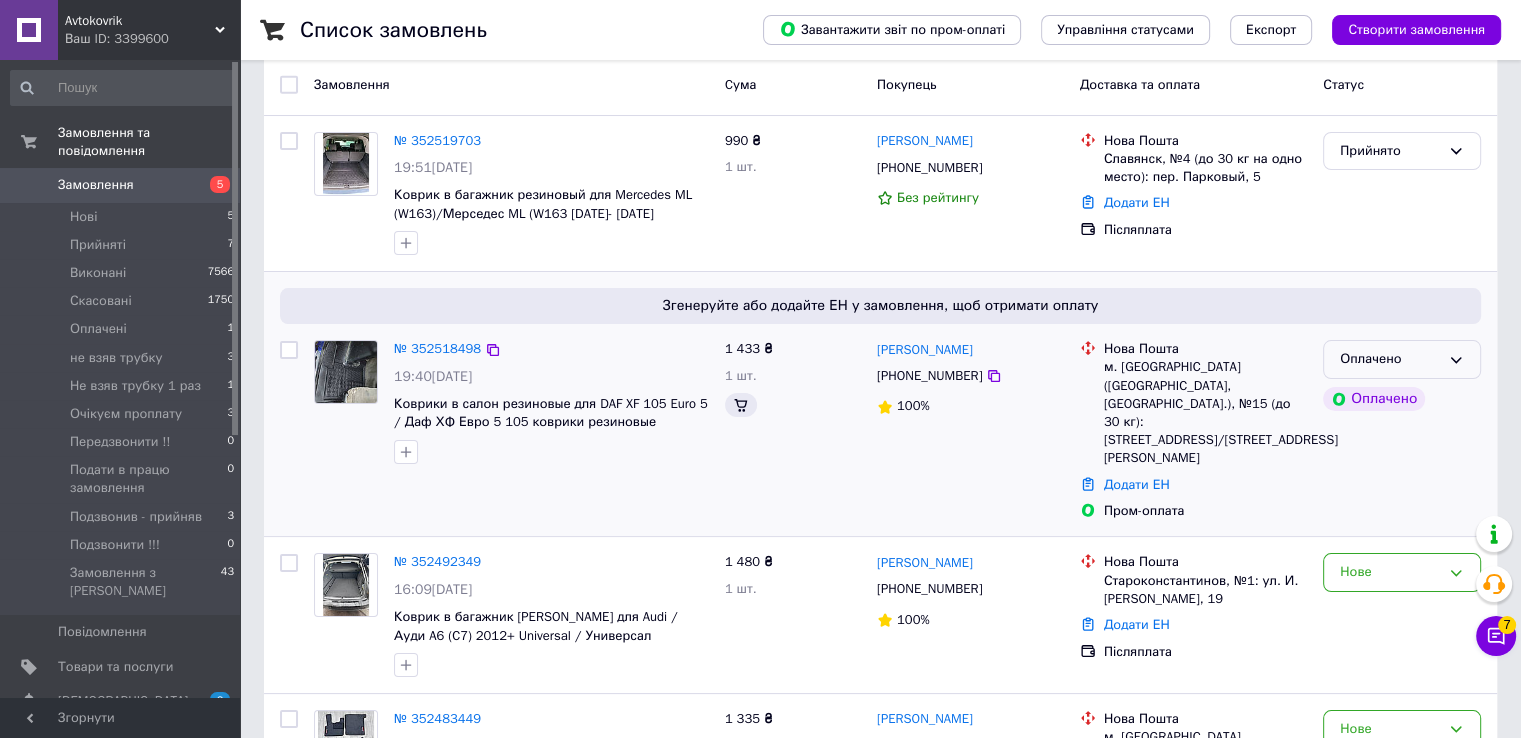 click on "Оплачено" at bounding box center [1390, 359] 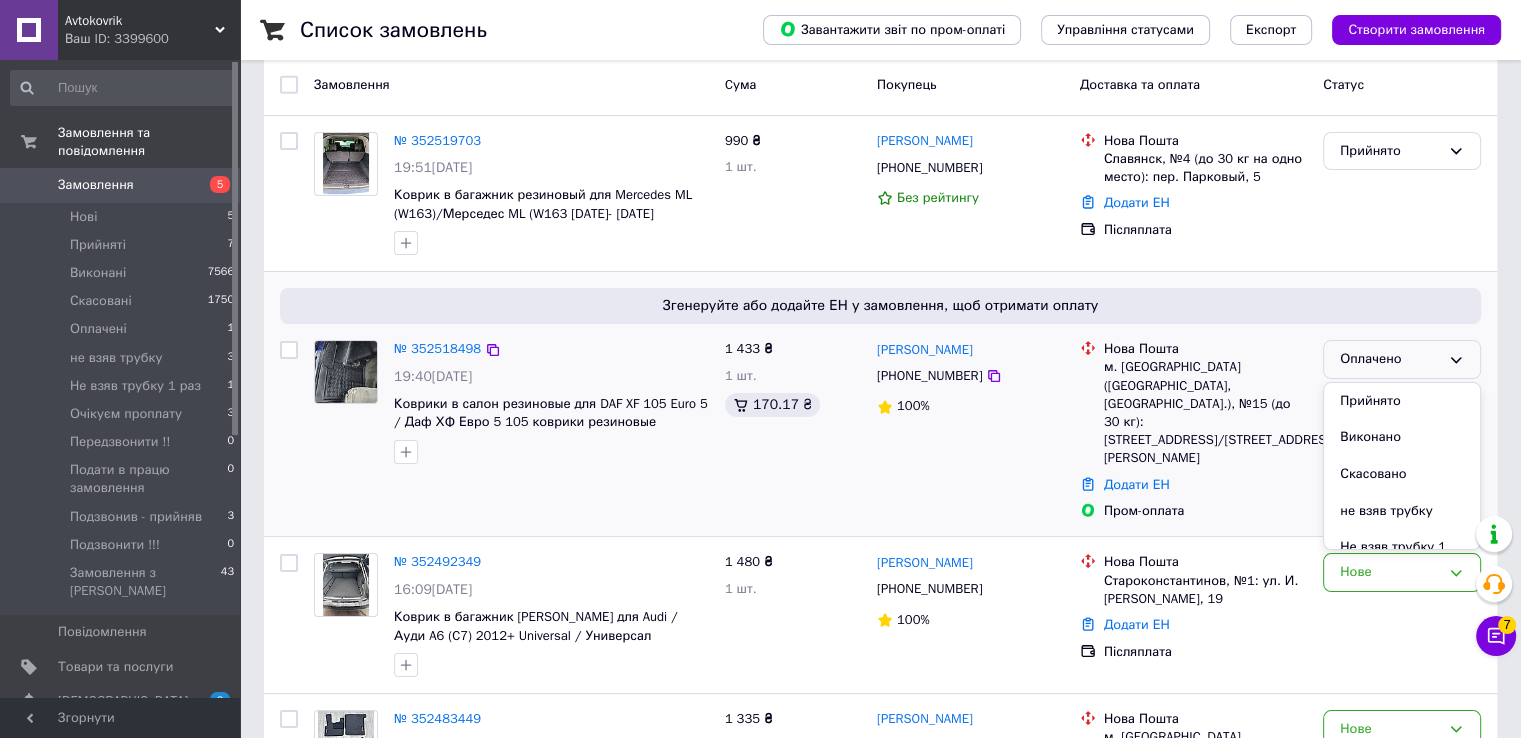 click on "Прийнято" at bounding box center (1402, 401) 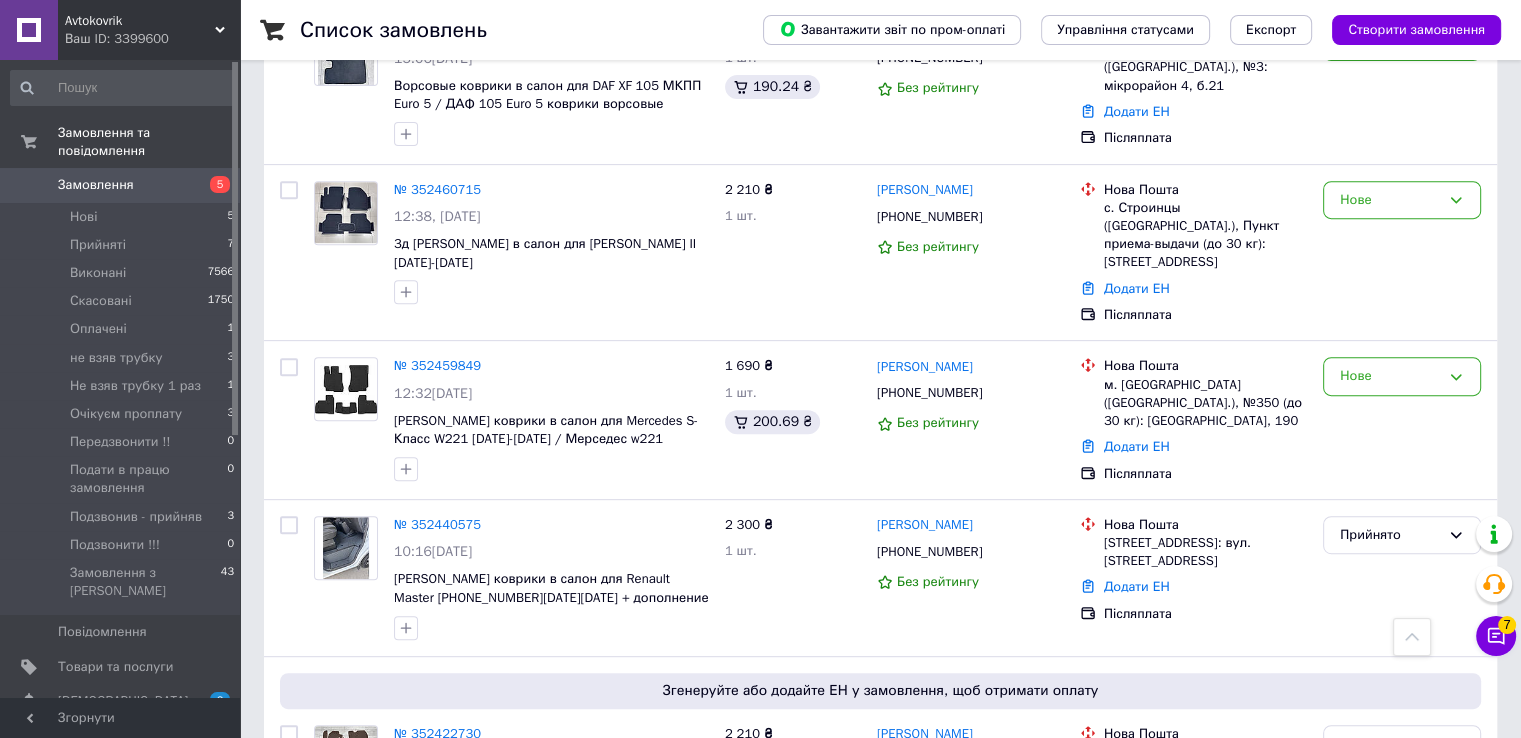 scroll, scrollTop: 900, scrollLeft: 0, axis: vertical 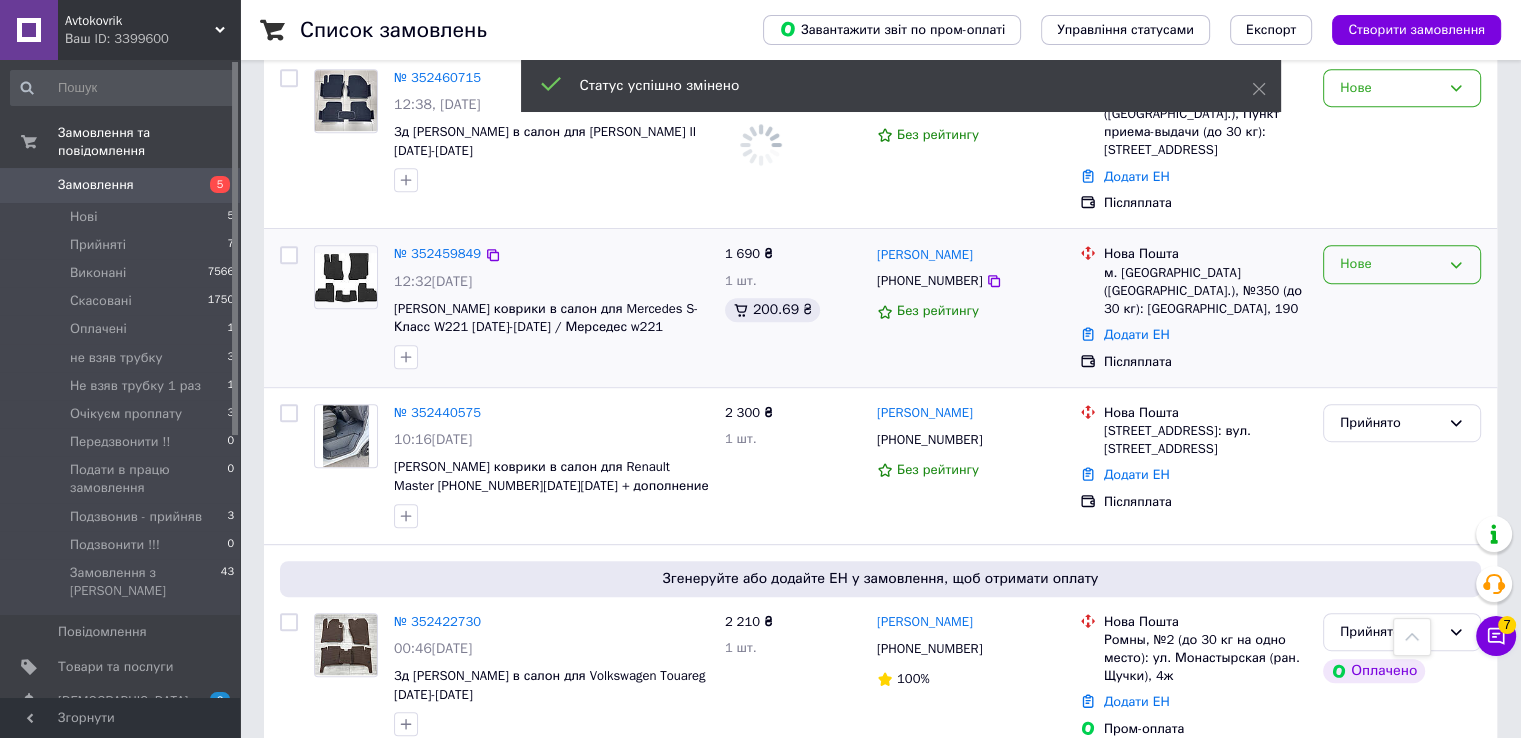 click on "Нове" at bounding box center [1390, 264] 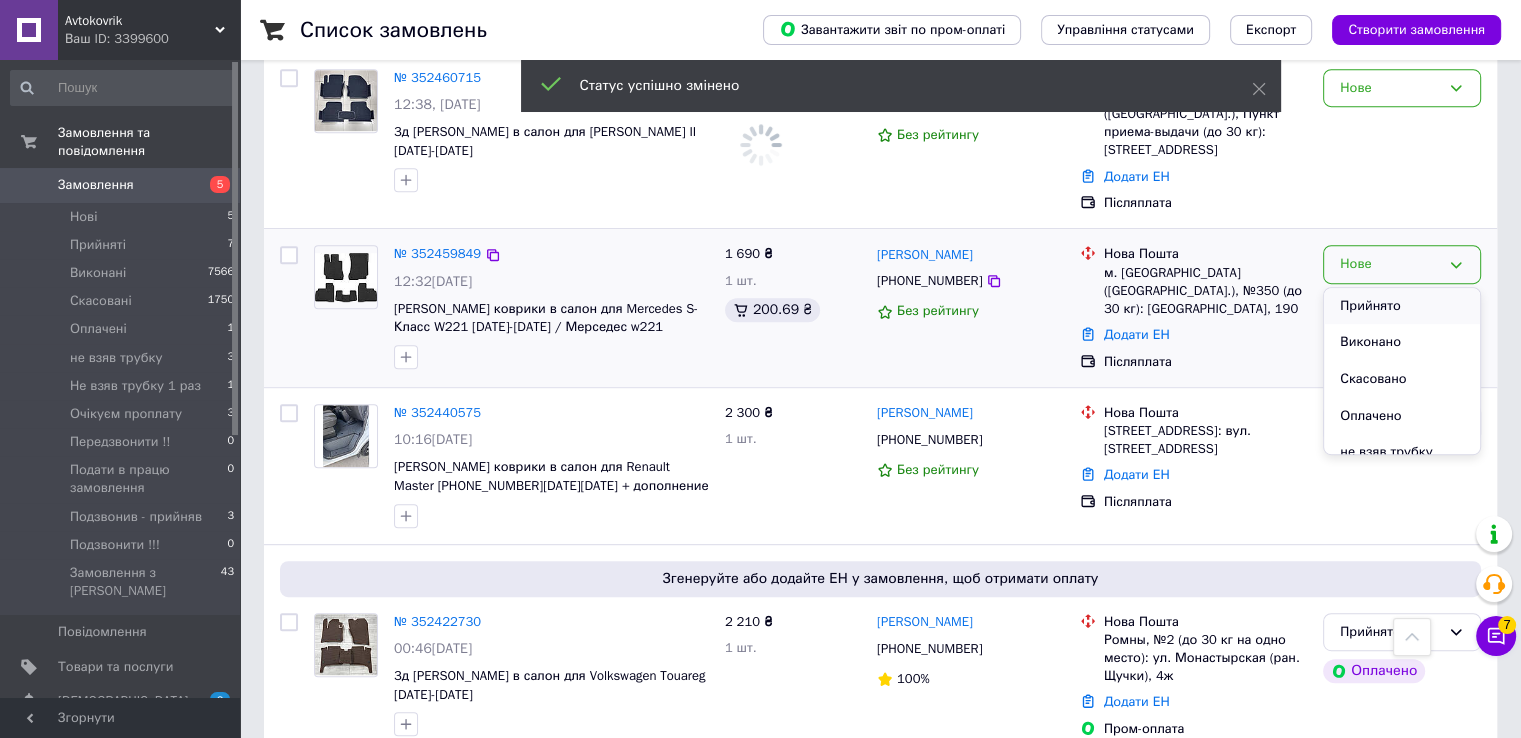 click on "Прийнято" at bounding box center (1402, 306) 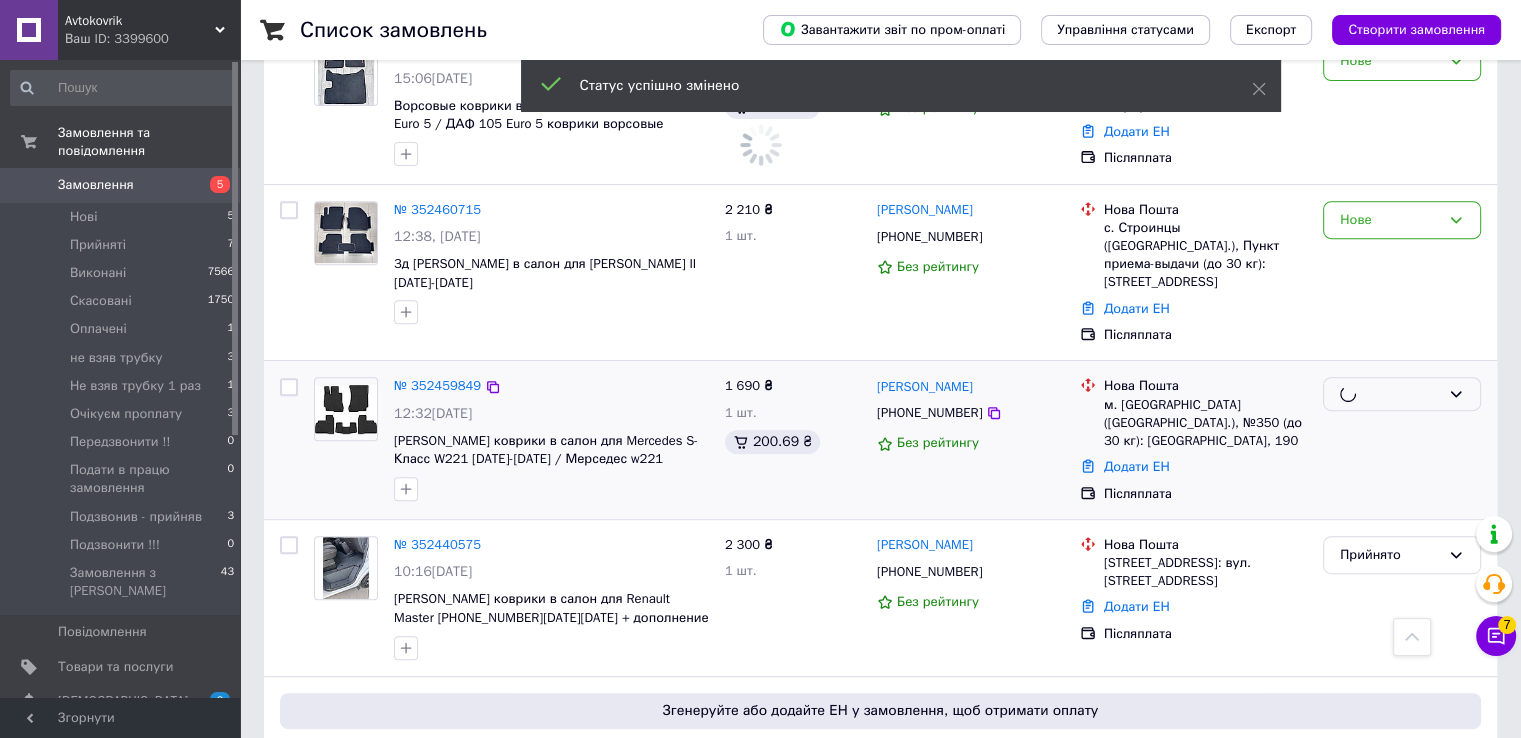 scroll, scrollTop: 700, scrollLeft: 0, axis: vertical 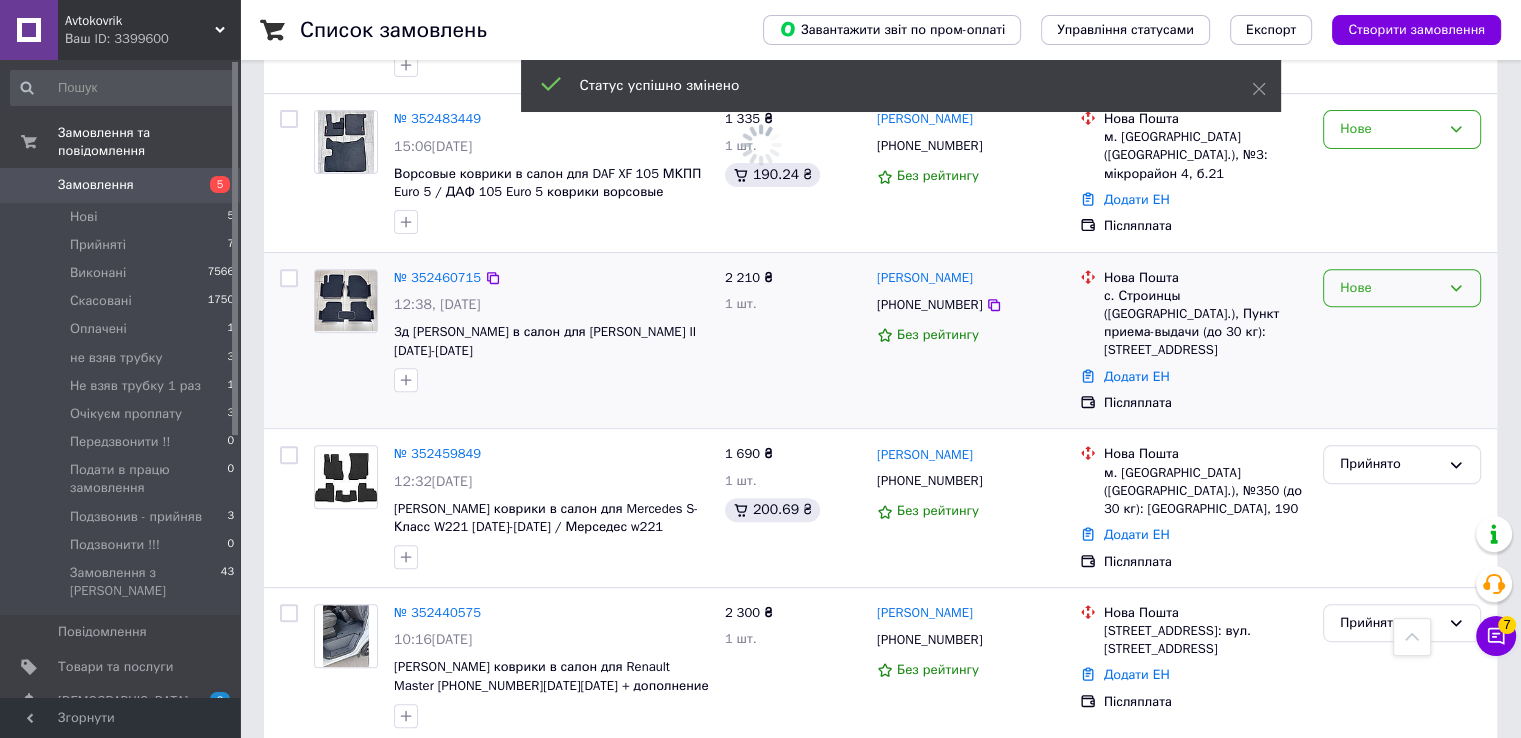 click on "Нове" at bounding box center [1402, 288] 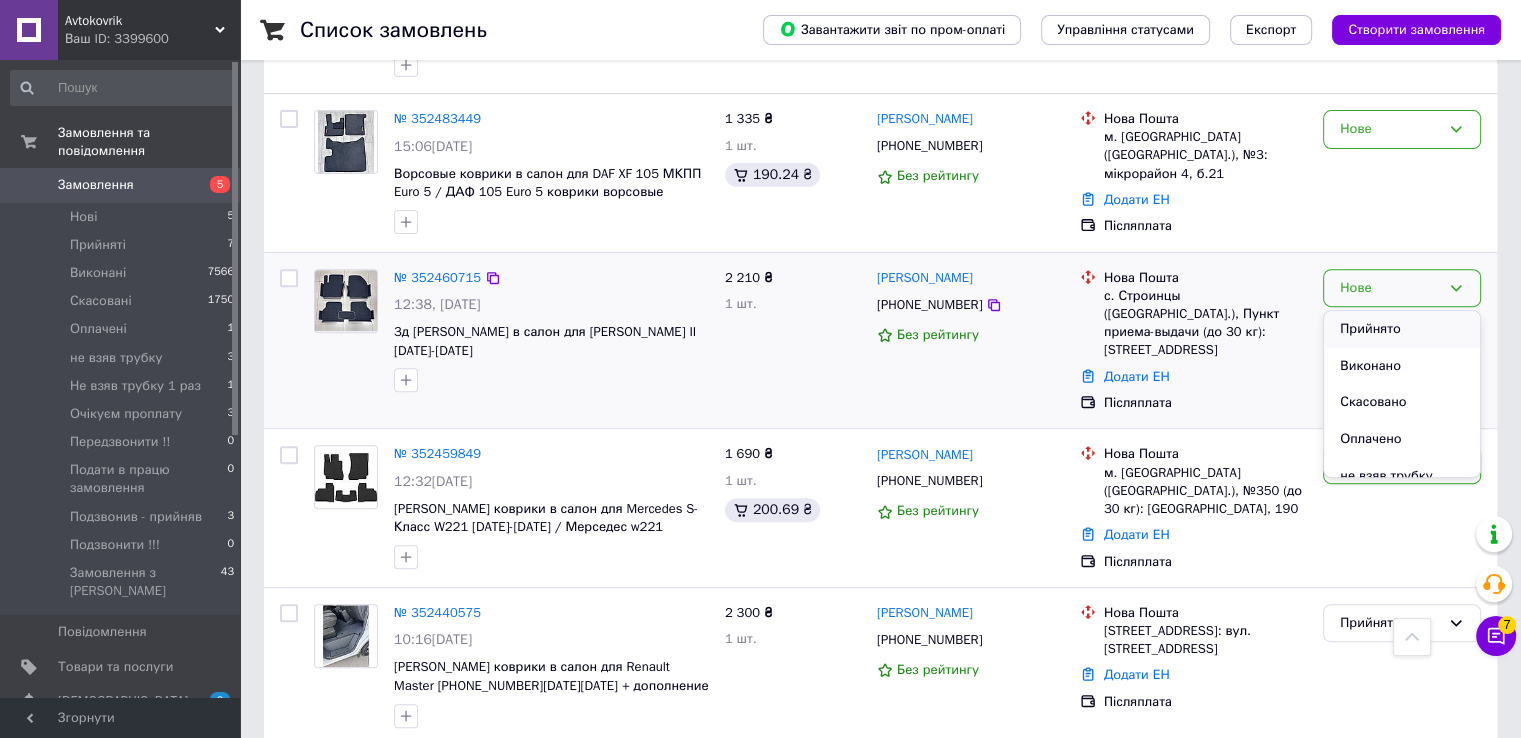 drag, startPoint x: 1337, startPoint y: 259, endPoint x: 1364, endPoint y: 292, distance: 42.638012 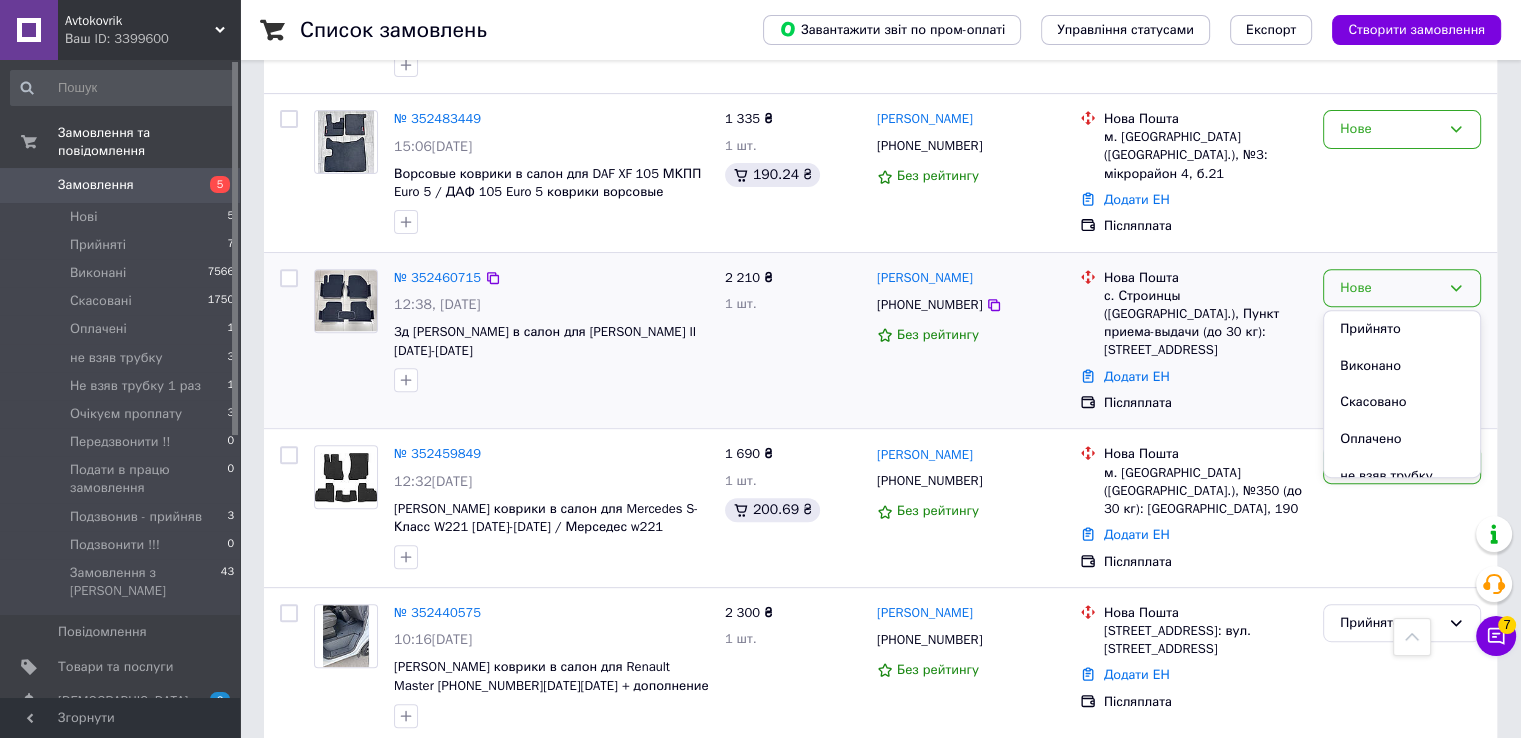 click on "Нове Прийнято Виконано Скасовано Оплачено не взяв трубку  Не взяв трубку 1 раз  Очікуєм проплату  Передзвонити !! Подати в працю замовлення Подзвонив - прийняв Подзвонити !!!" at bounding box center [1402, 341] 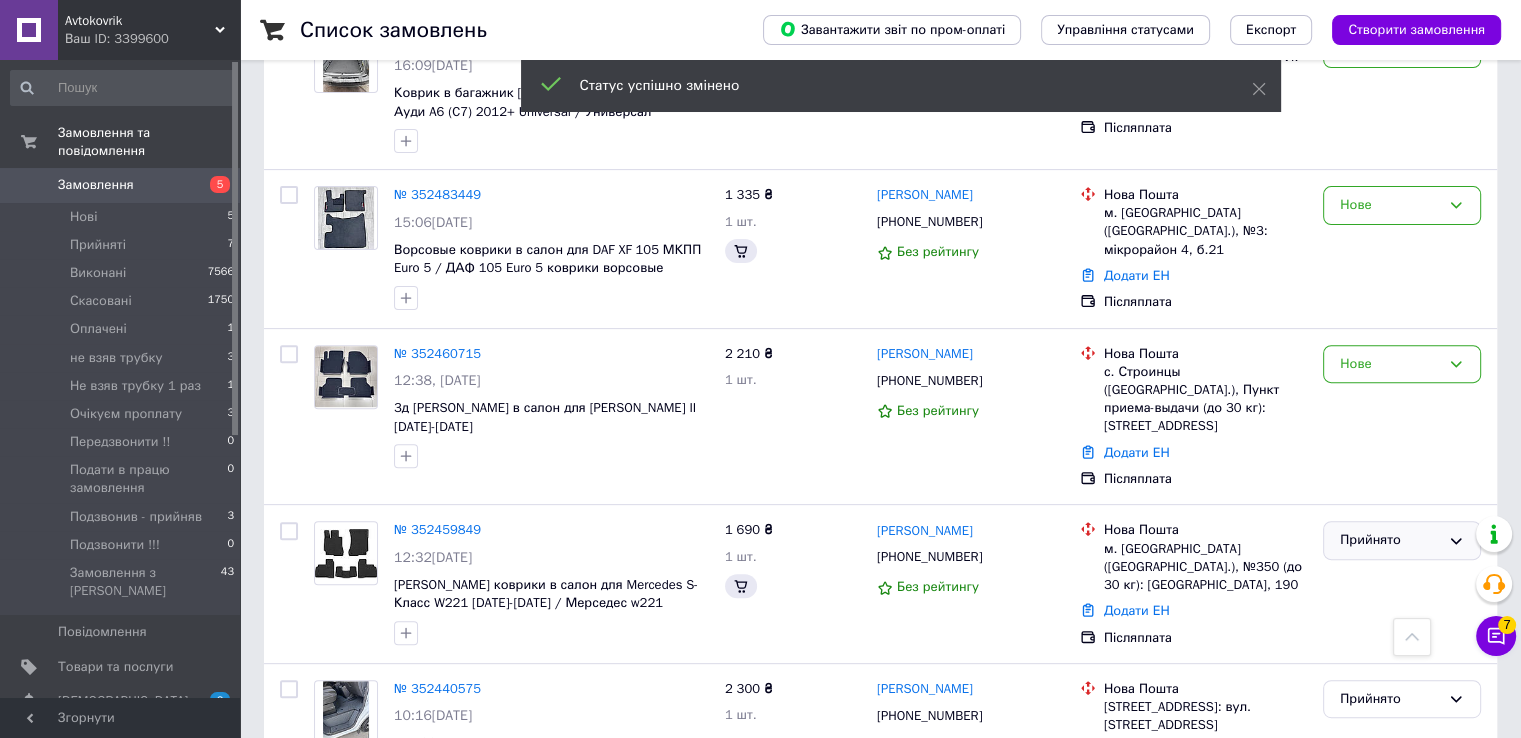 scroll, scrollTop: 500, scrollLeft: 0, axis: vertical 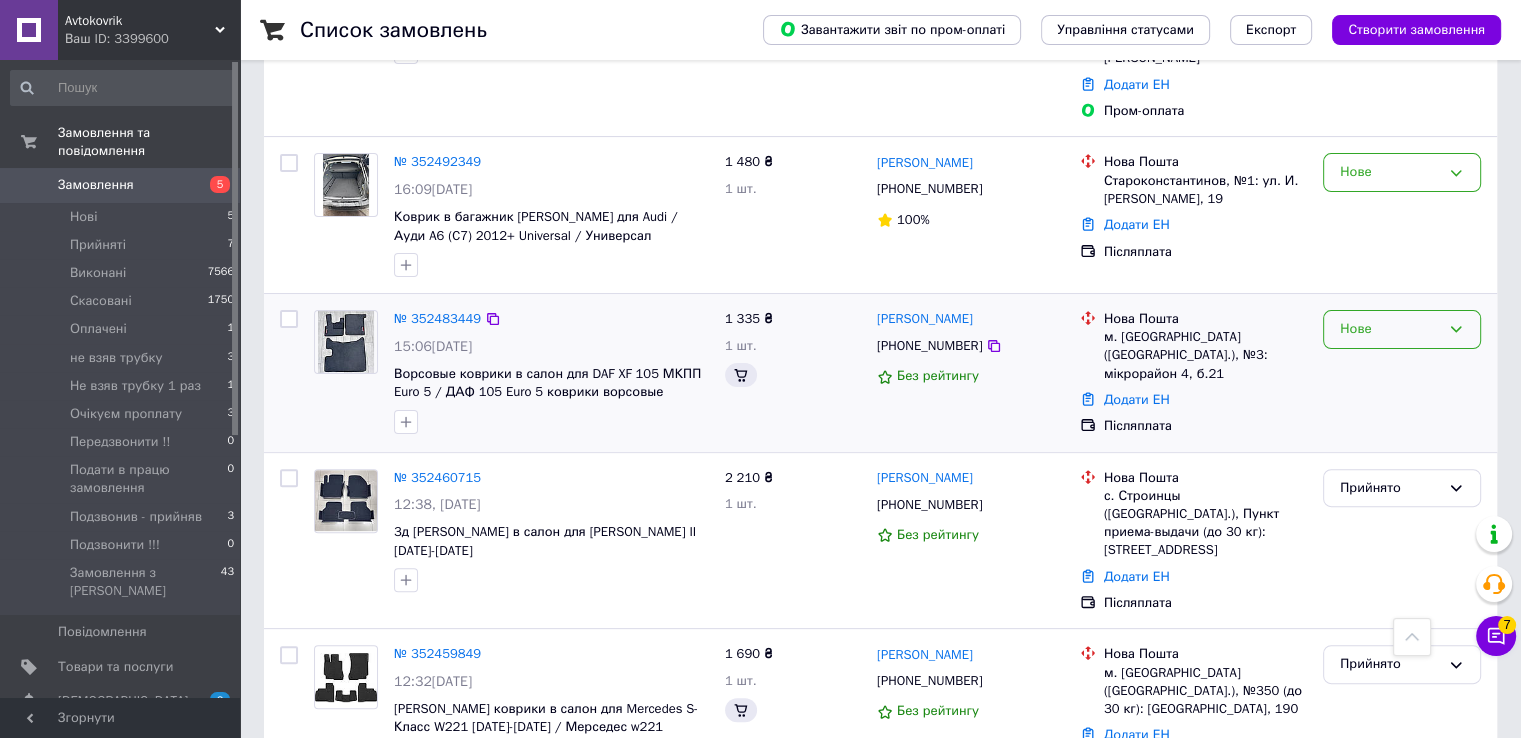 click on "Нове" at bounding box center [1402, 329] 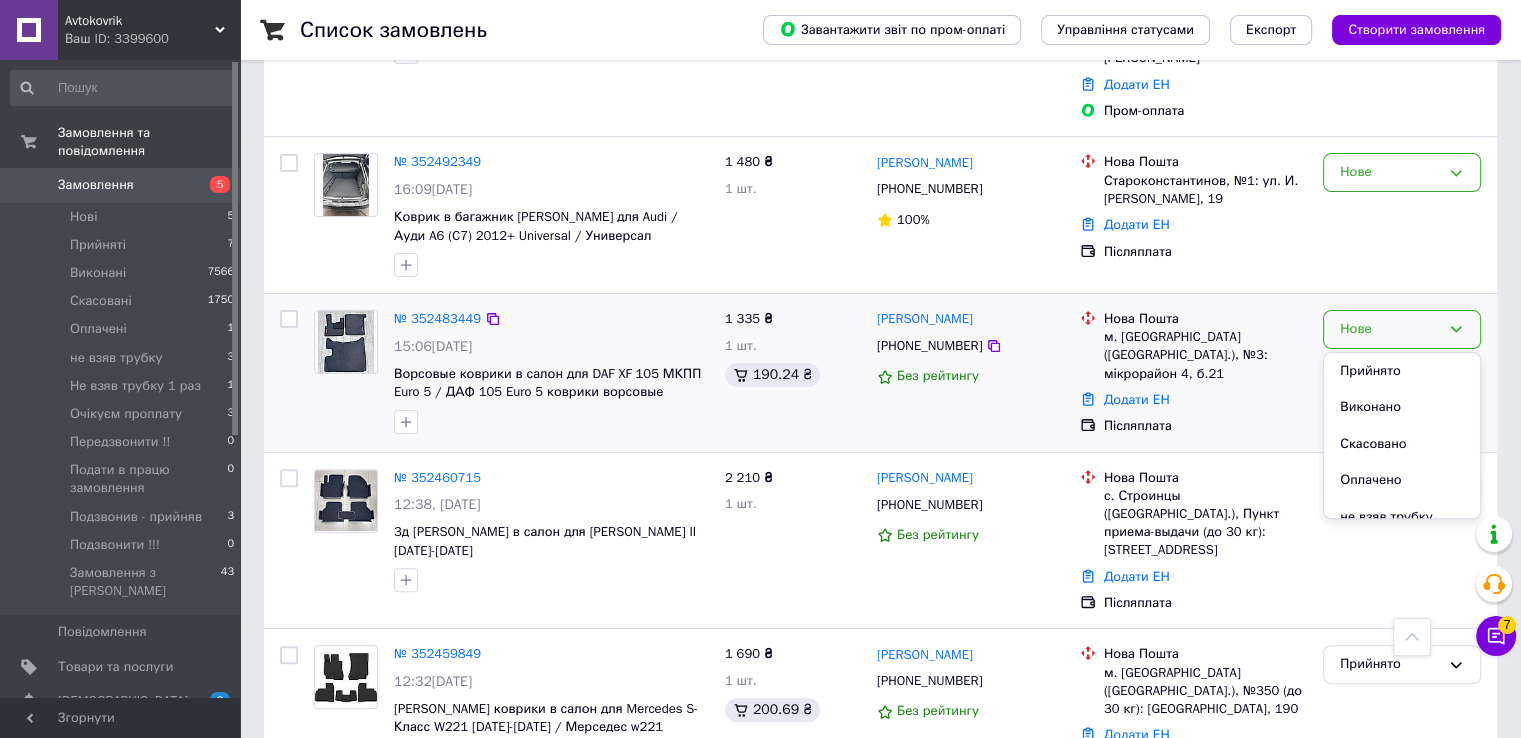click on "Прийнято" at bounding box center (1402, 371) 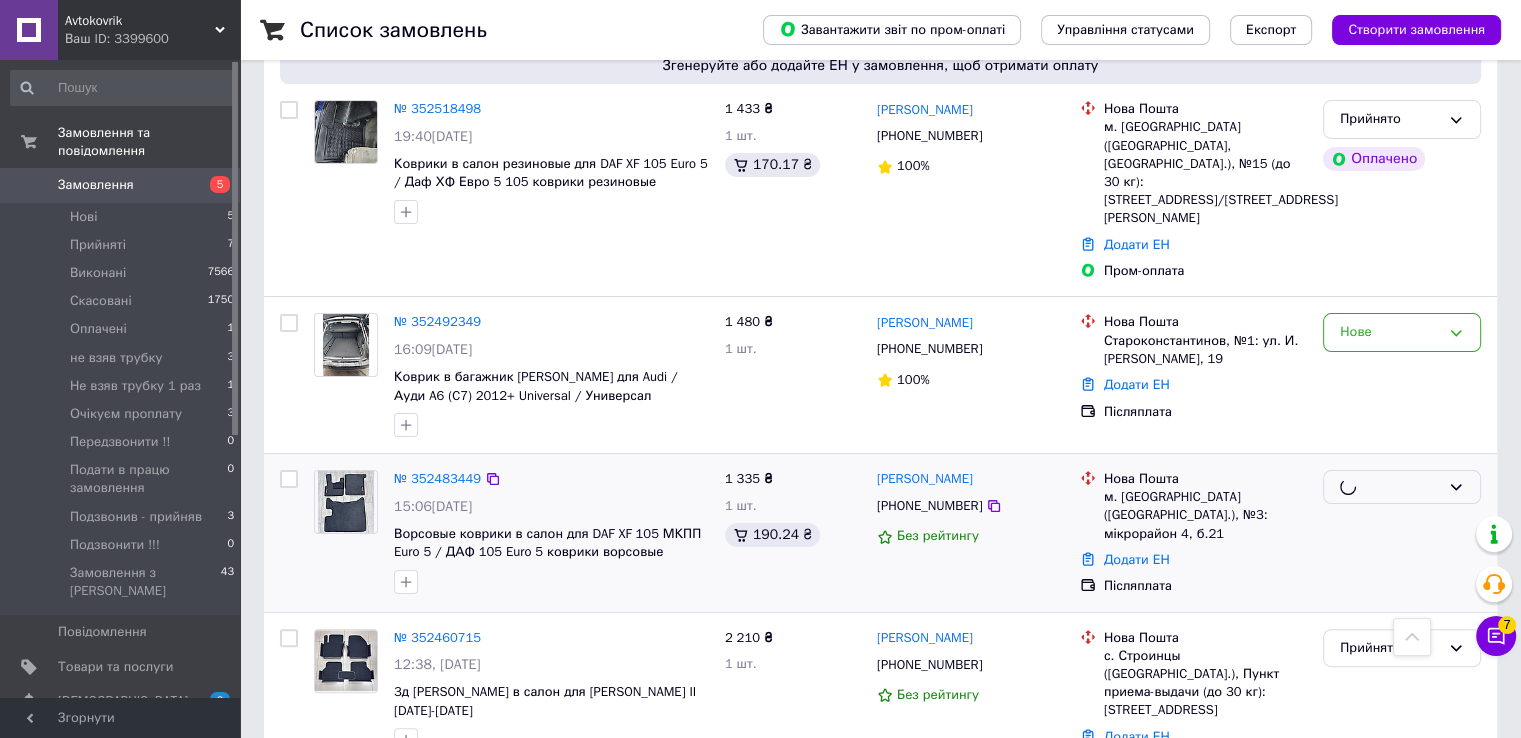 scroll, scrollTop: 300, scrollLeft: 0, axis: vertical 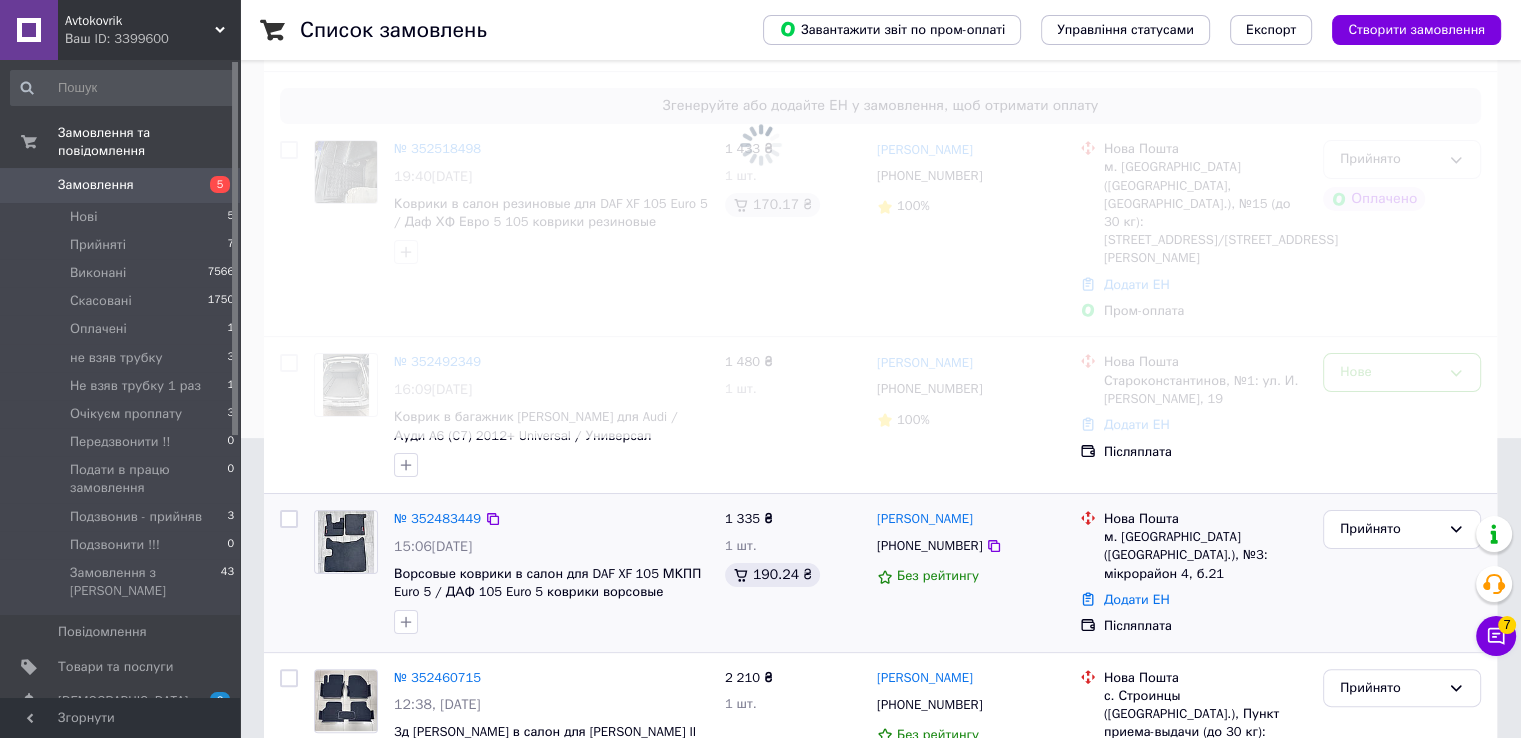 drag, startPoint x: 1244, startPoint y: 330, endPoint x: 1333, endPoint y: 329, distance: 89.005615 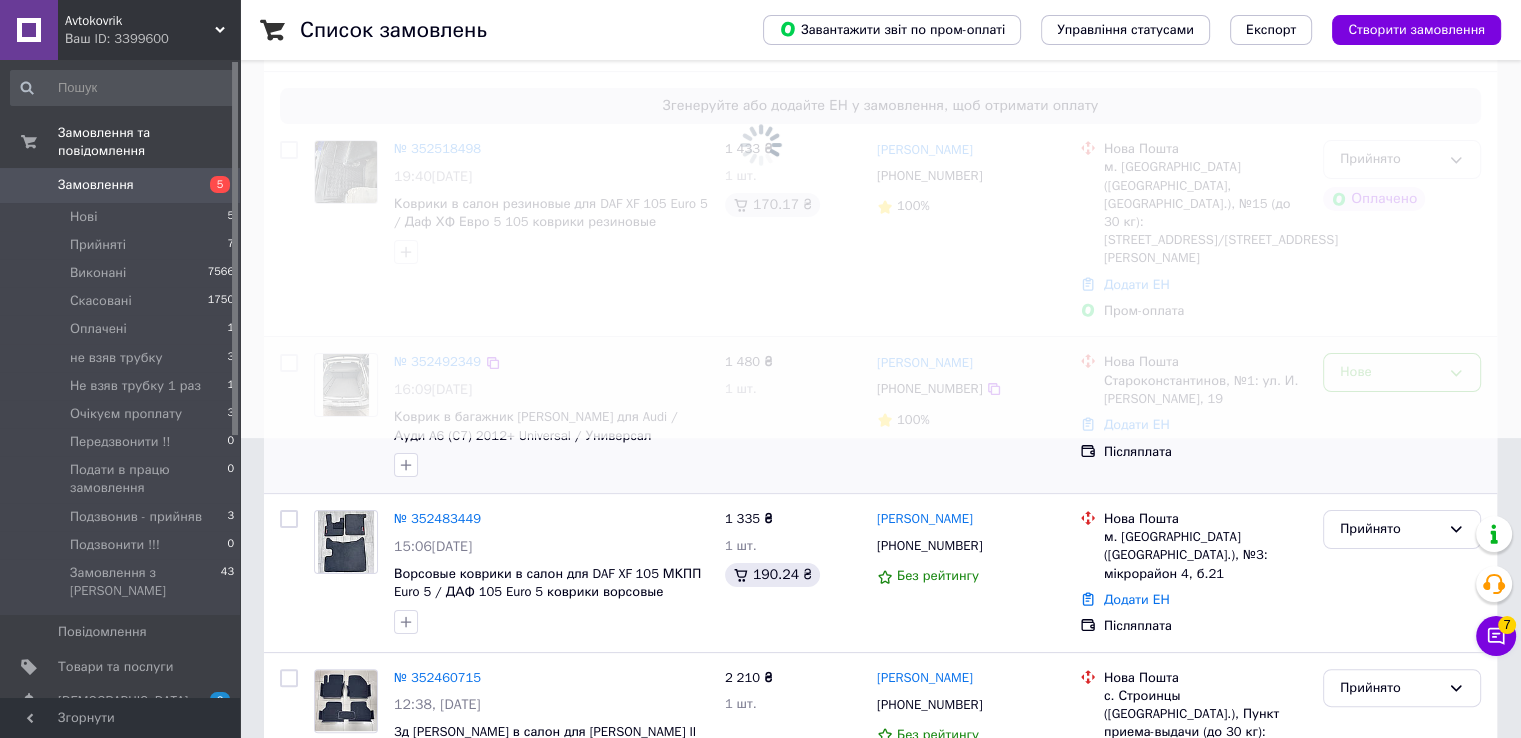click on "Прийнято Оплачено" at bounding box center [1402, 230] 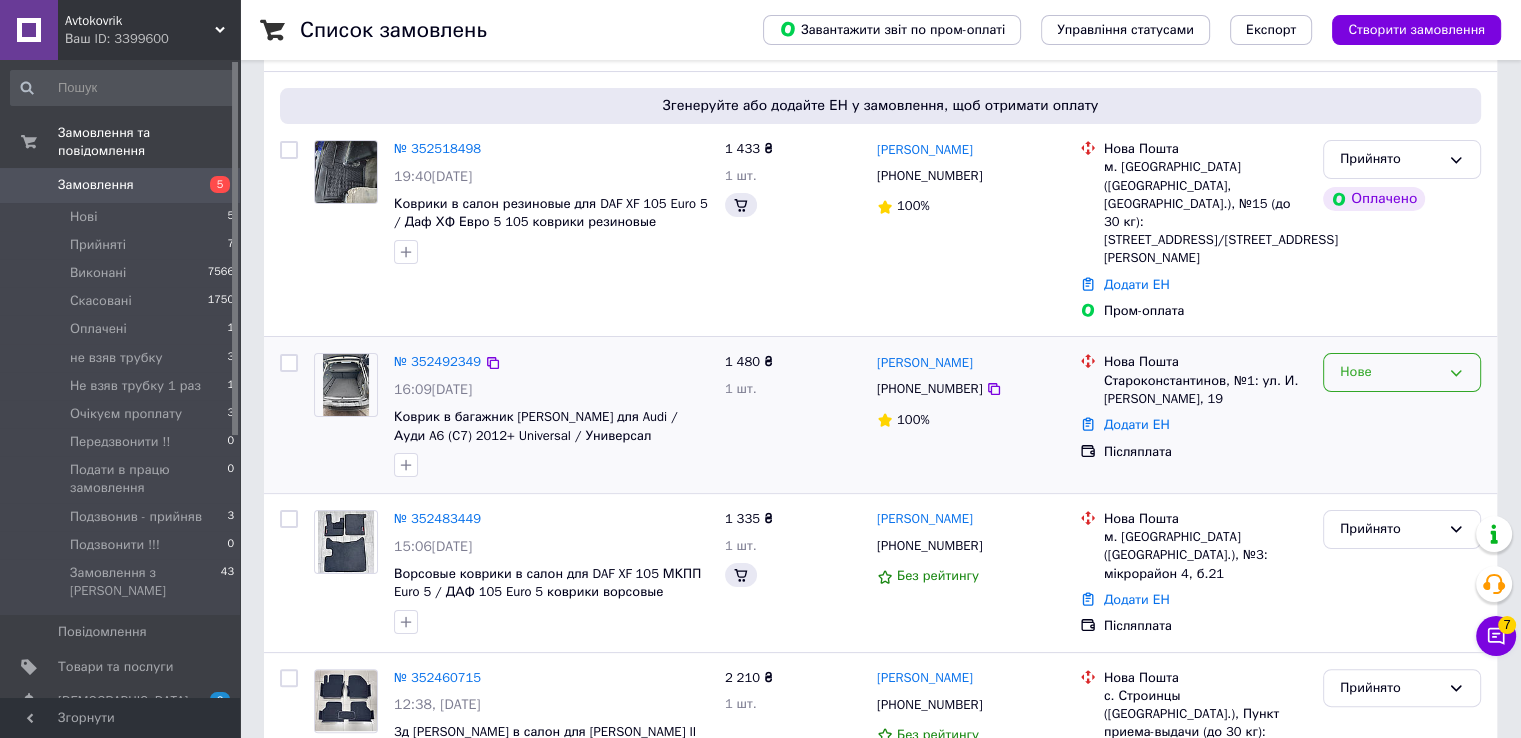 click on "Нове" at bounding box center [1402, 372] 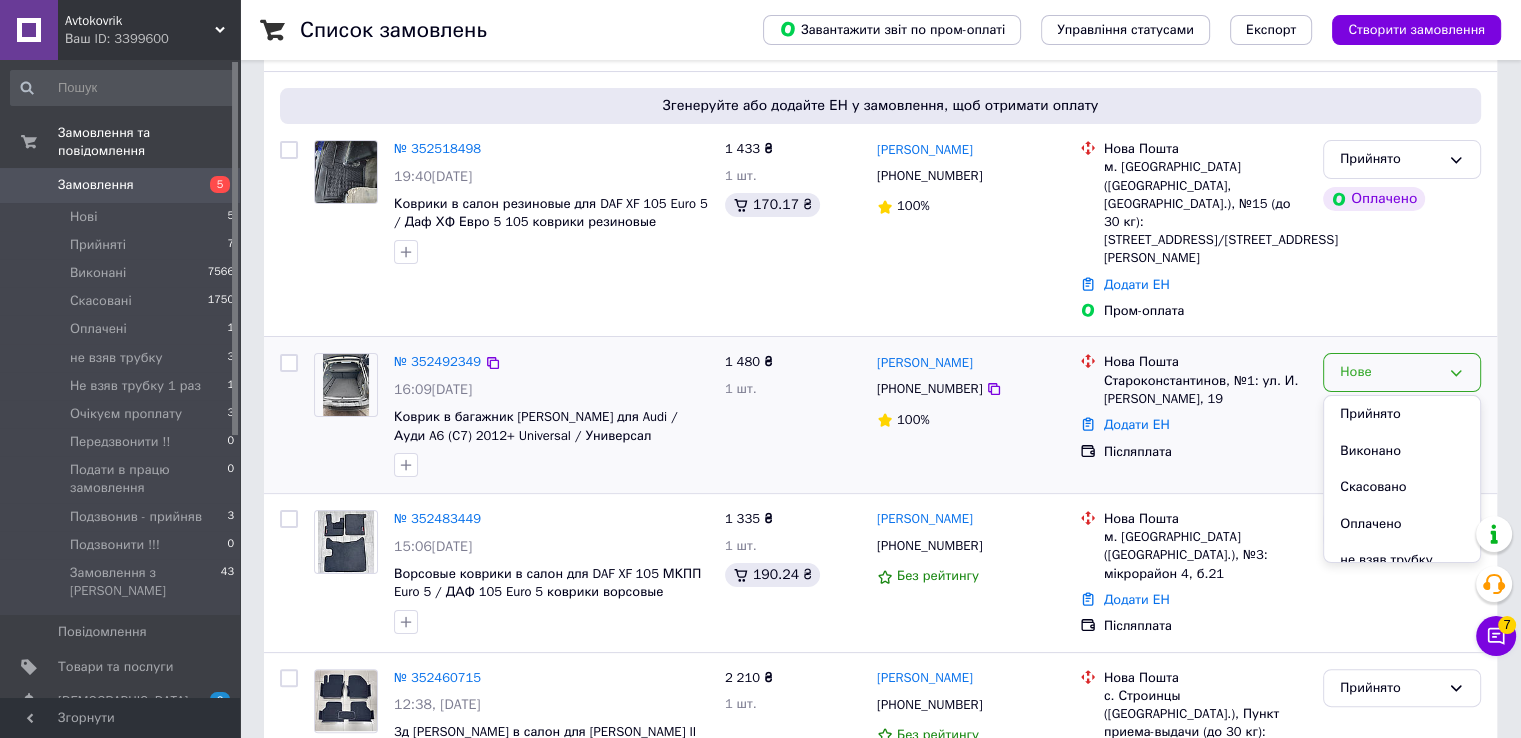 drag, startPoint x: 1332, startPoint y: 363, endPoint x: 1306, endPoint y: 363, distance: 26 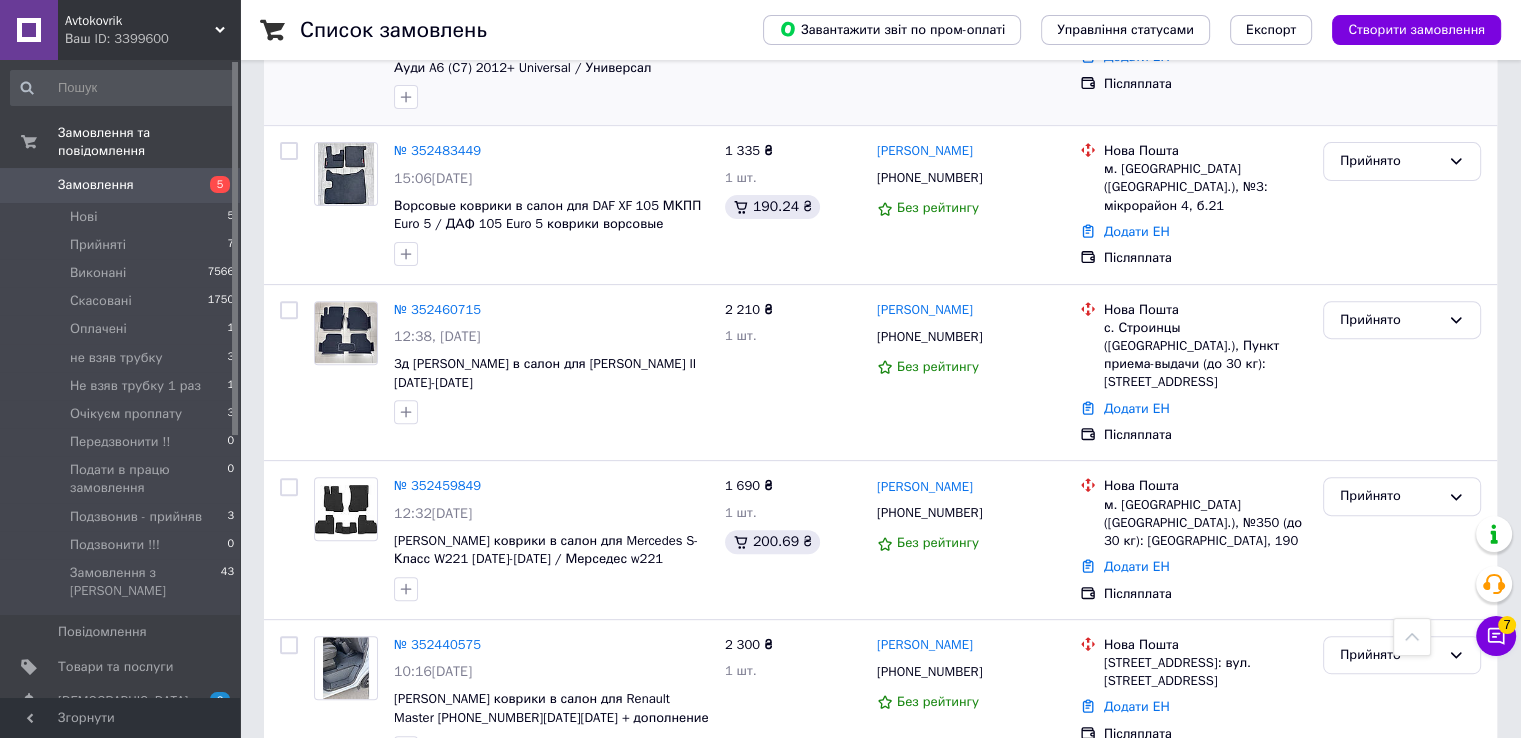 scroll, scrollTop: 800, scrollLeft: 0, axis: vertical 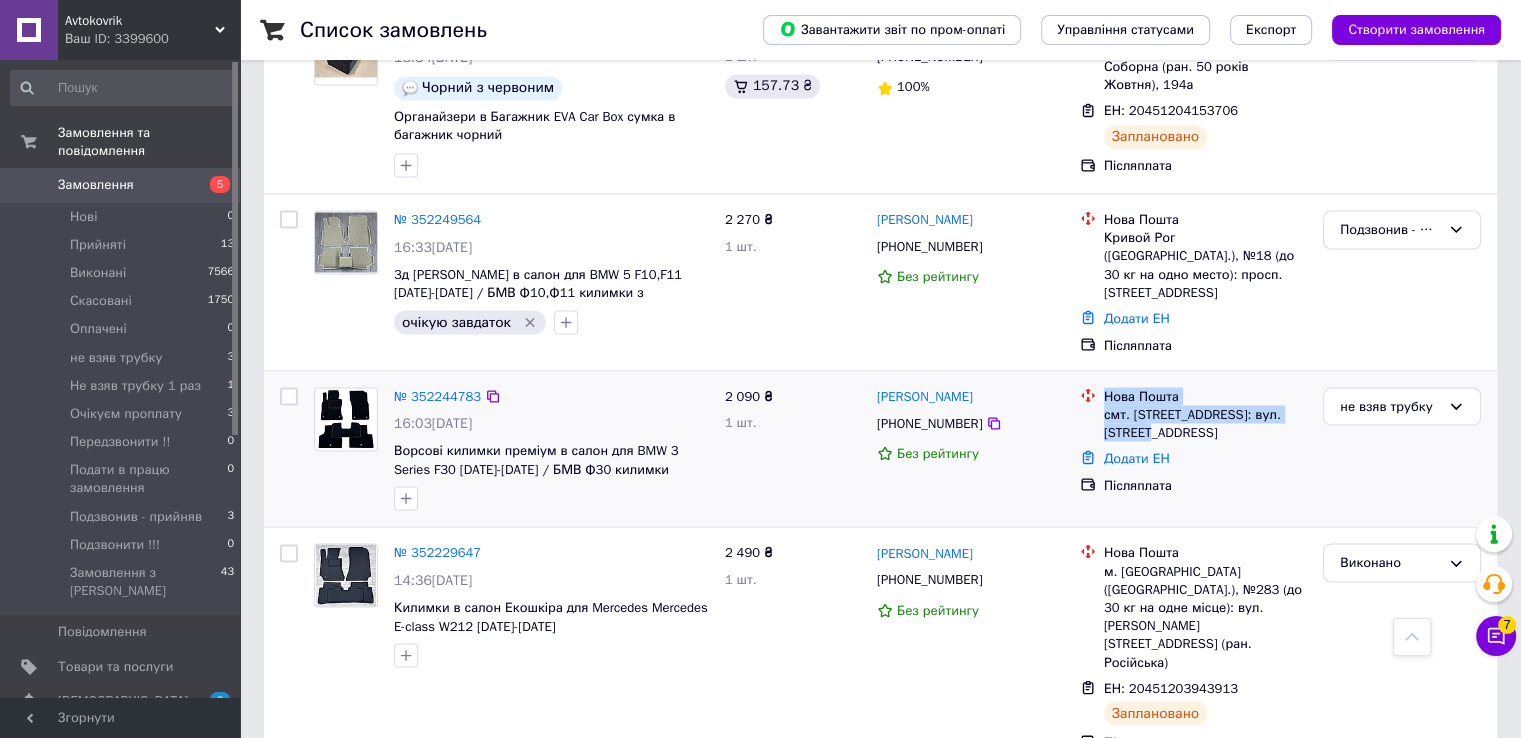 drag, startPoint x: 1101, startPoint y: 296, endPoint x: 1170, endPoint y: 337, distance: 80.26207 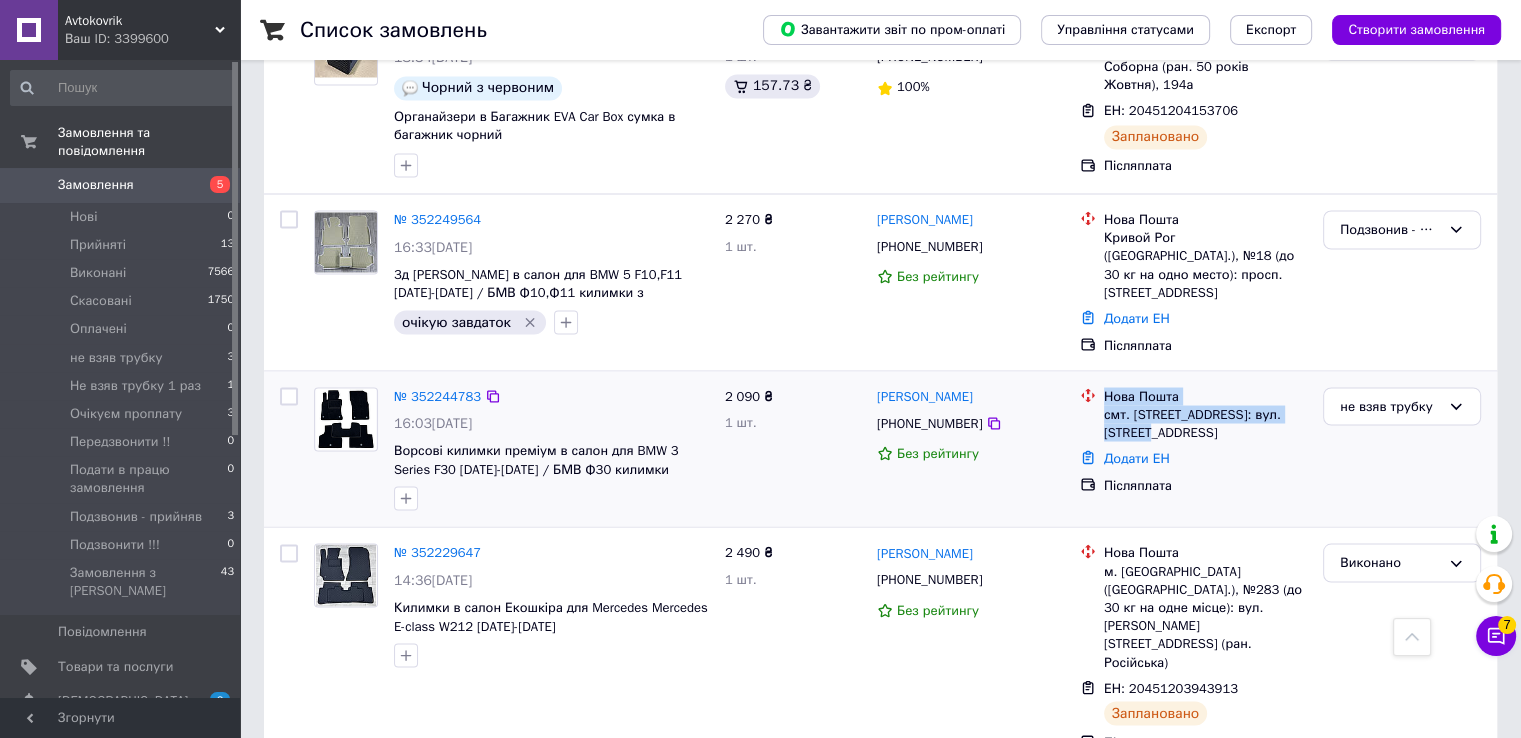 click on "Нова Пошта смт. Рожнятів, №1: вул. Шкільна, 13" at bounding box center [1205, 414] 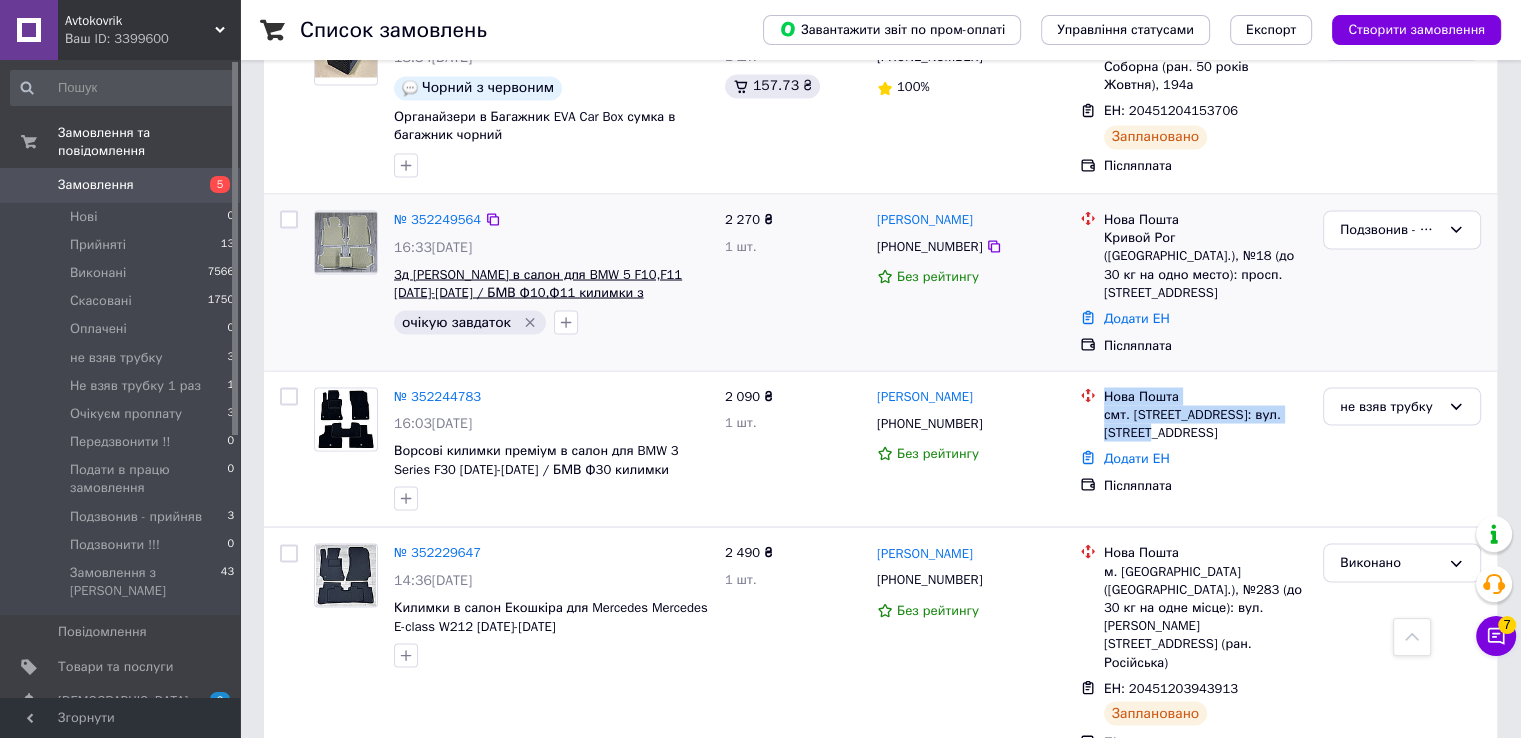 click on "3д Eva килимки в салон для BMW 5 F10,F11 2010-2017 / БМВ Ф10,Ф11 килимки з бортиками" at bounding box center [538, 292] 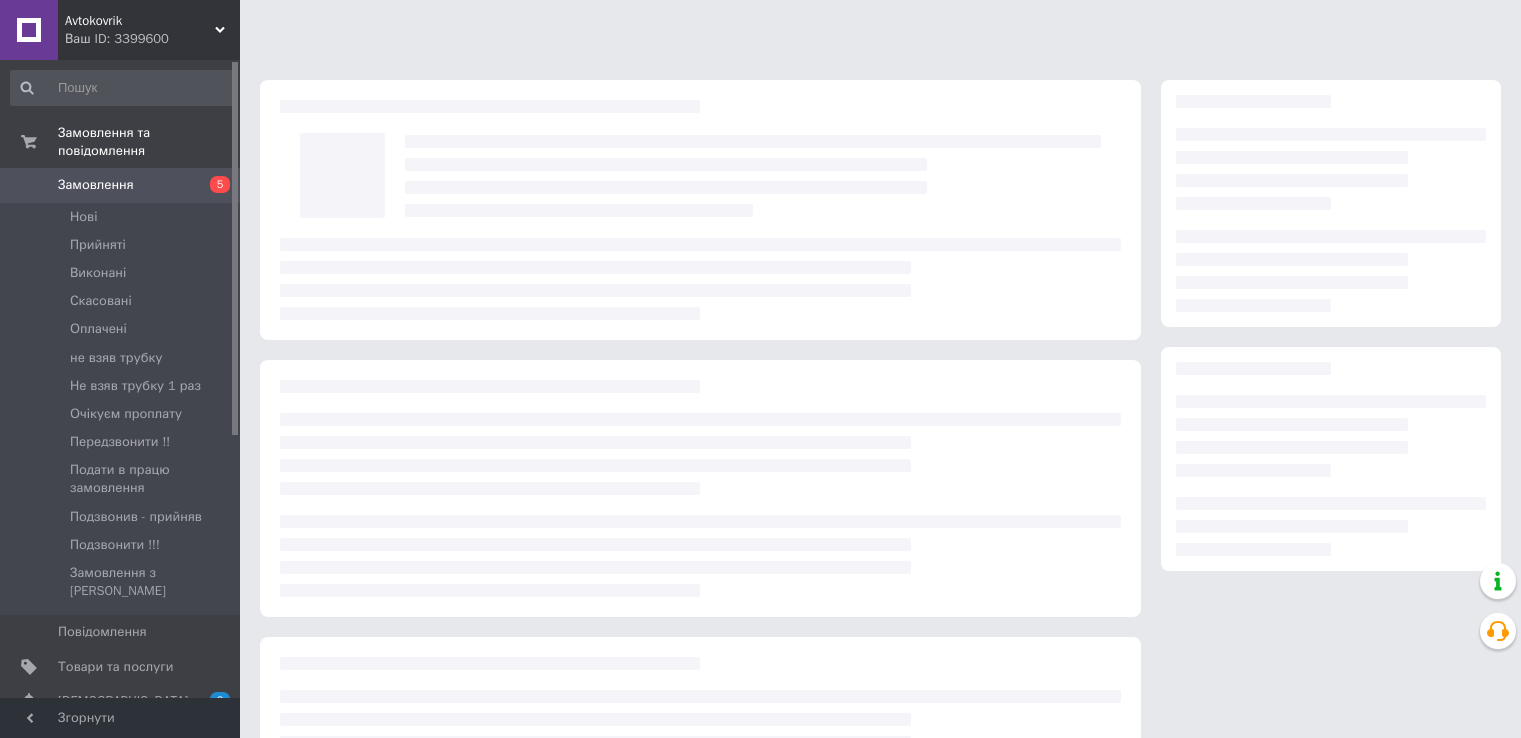scroll, scrollTop: 0, scrollLeft: 0, axis: both 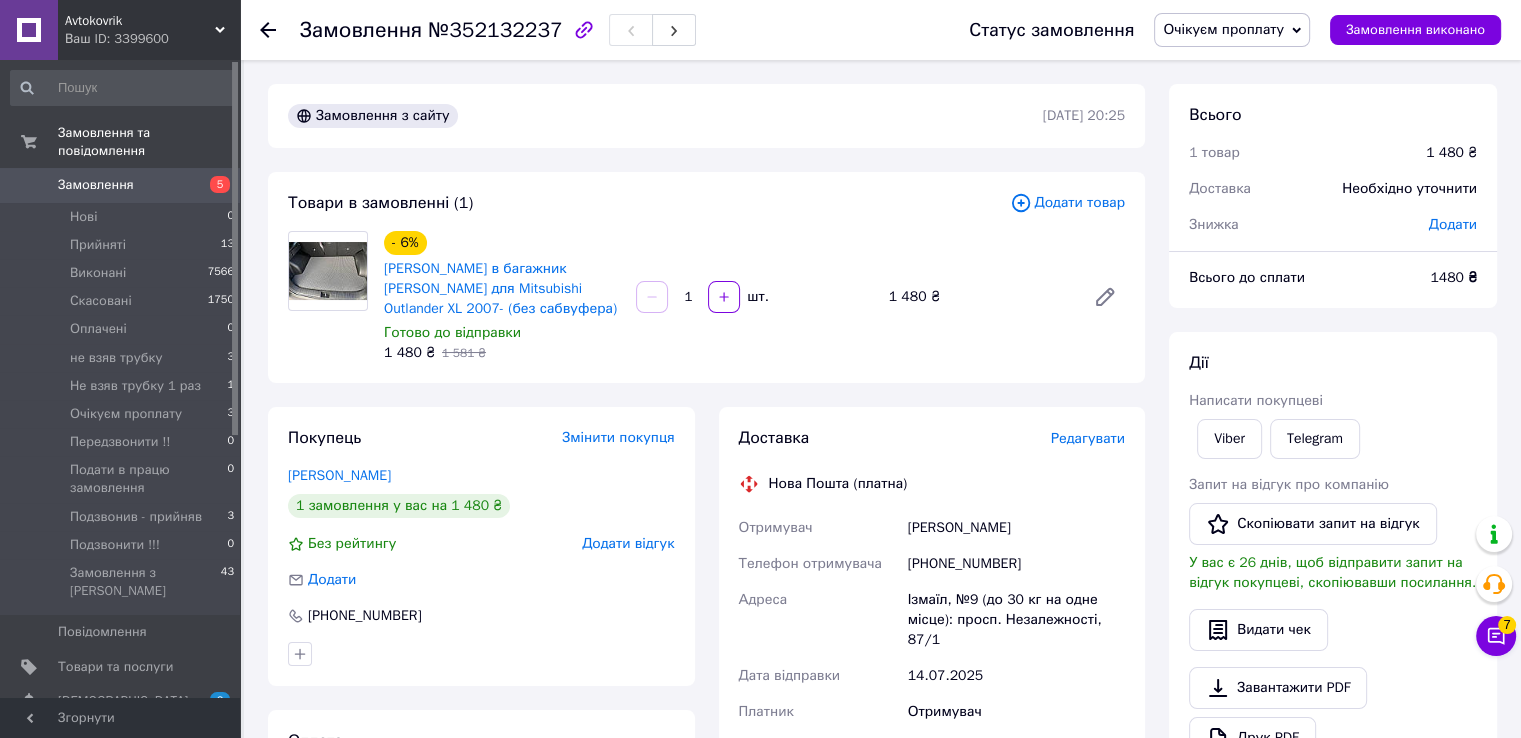 click on "Доставка Редагувати Нова Пошта (платна) Отримувач [PERSON_NAME] отримувача [PHONE_NUMBER] [PERSON_NAME], №9 (до 30 кг на одне місце): просп. Незалежності, 87/1 Дата відправки [DATE] Платник Отримувач Оціночна вартість 1 480 ₴ Сума післяплати 1 480 ₴ Комісія за післяплату 49.60 ₴ Платник комісії післяплати Отримувач Передати номер або Згенерувати ЕН" at bounding box center [932, 757] 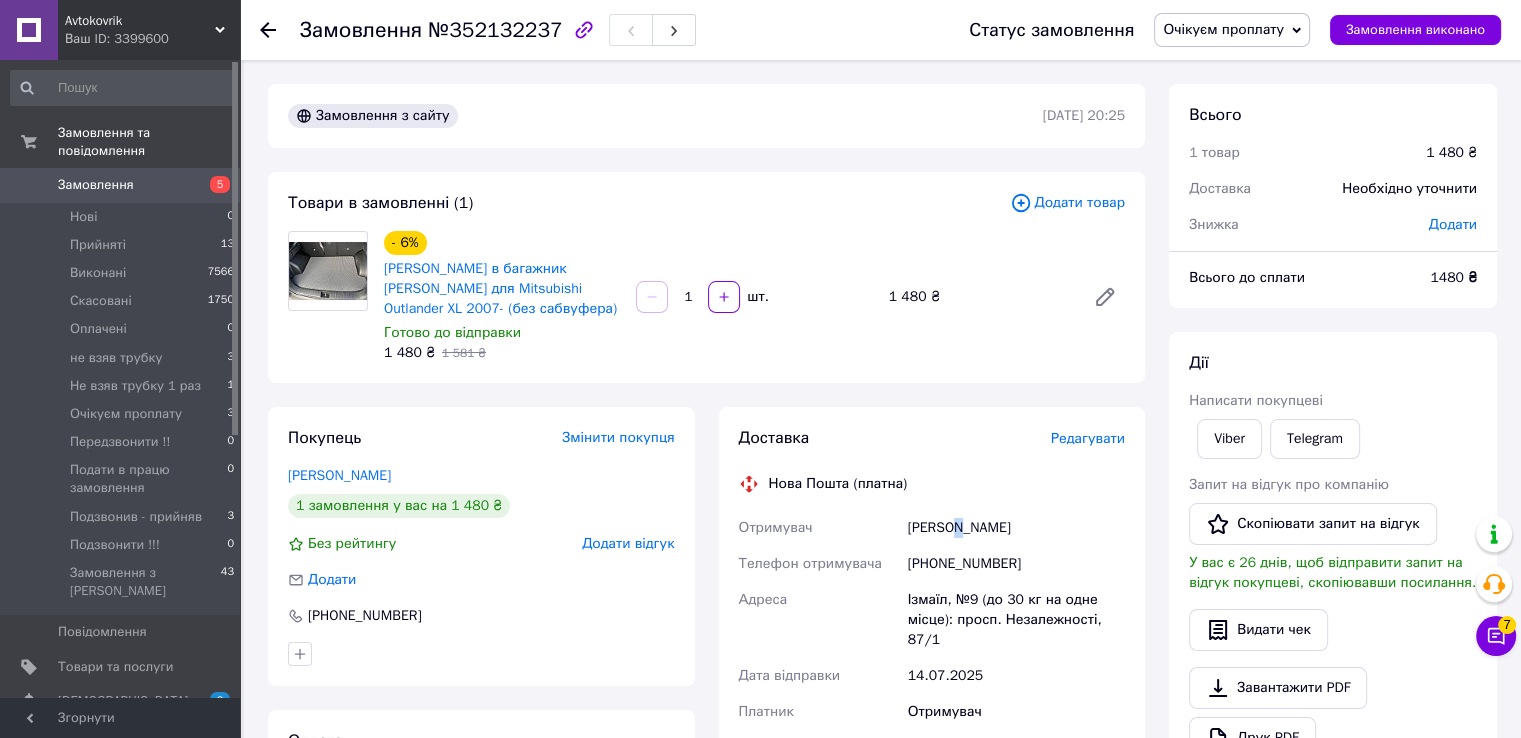 click on "[PERSON_NAME]" at bounding box center [1016, 528] 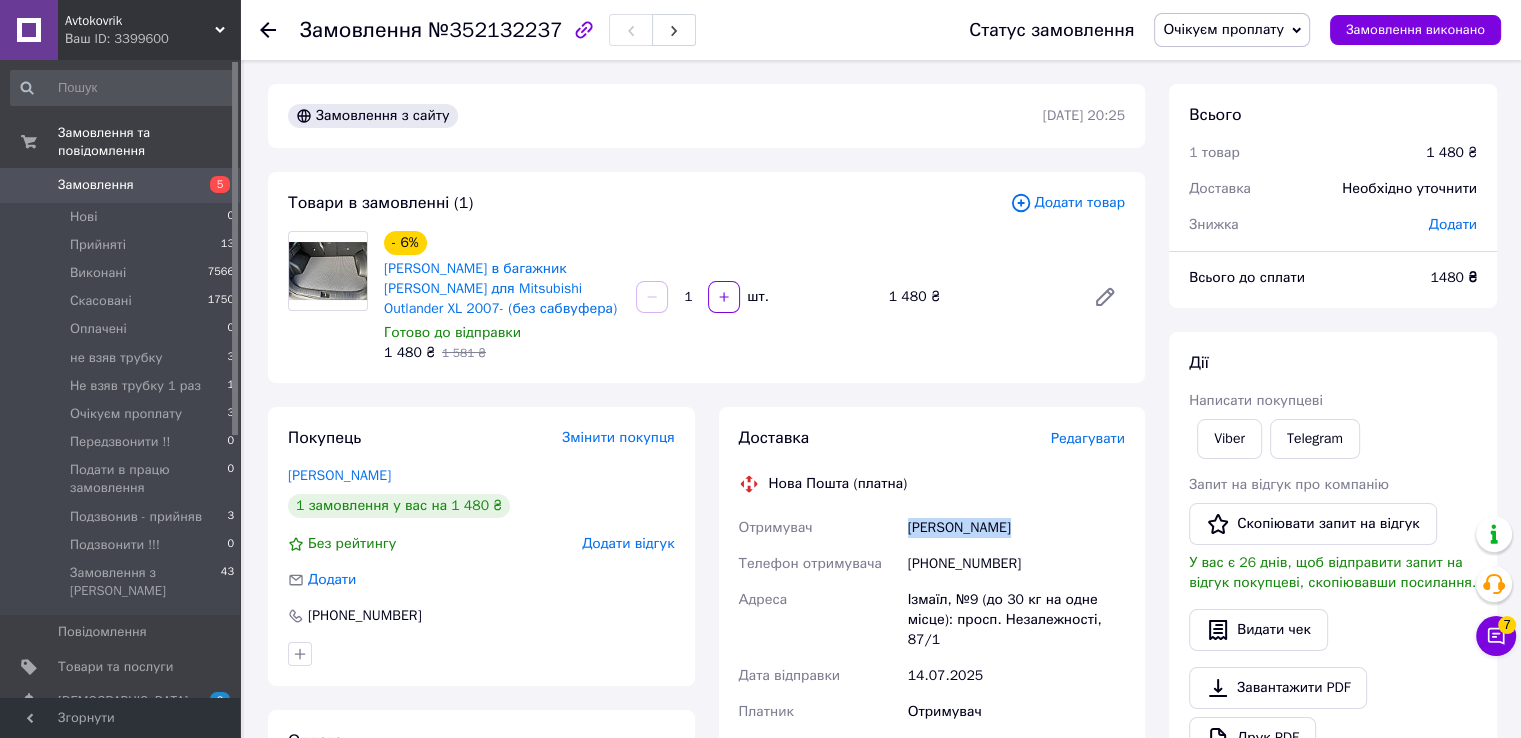 click on "[PERSON_NAME]" at bounding box center [1016, 528] 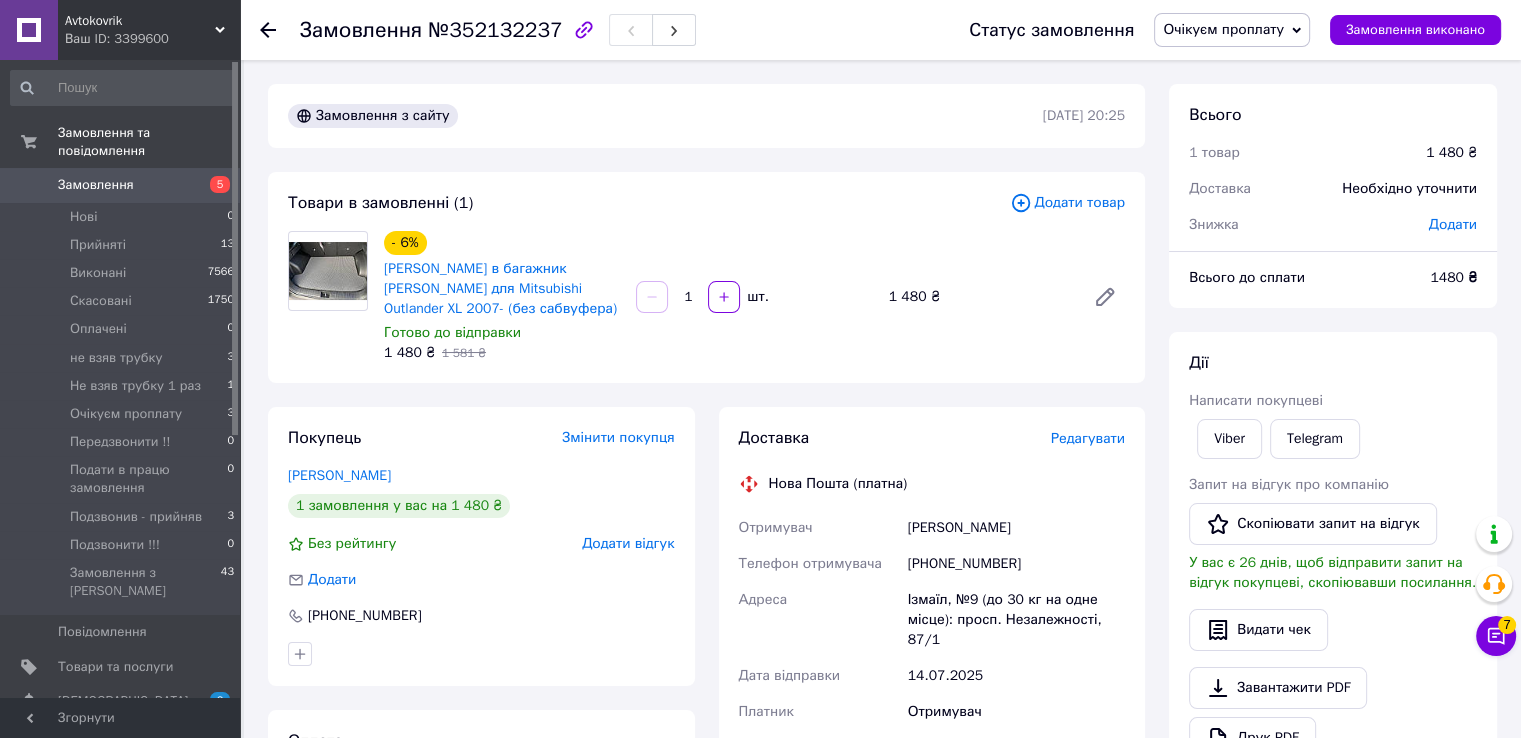 click on "[PHONE_NUMBER]" at bounding box center [1016, 564] 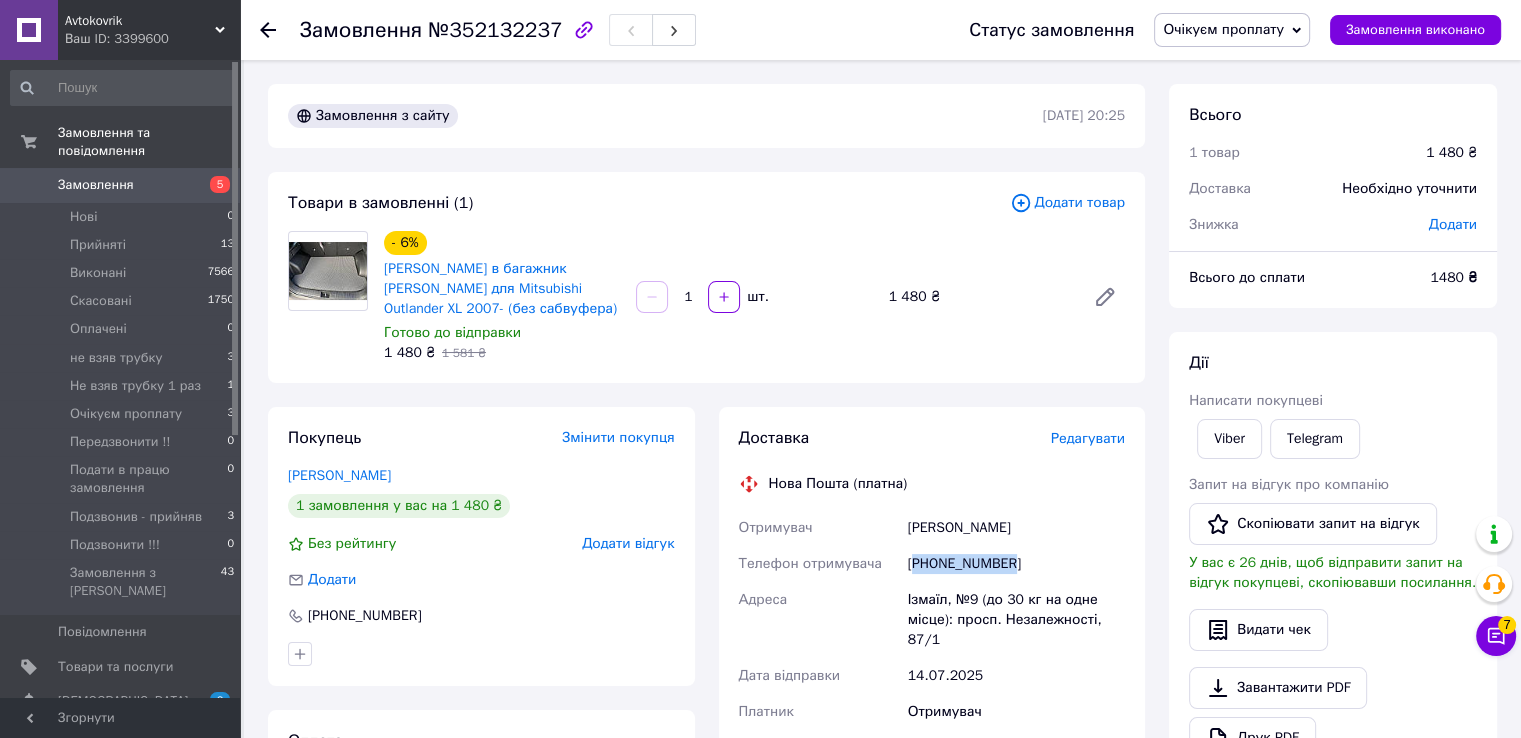 click on "[PHONE_NUMBER]" at bounding box center [1016, 564] 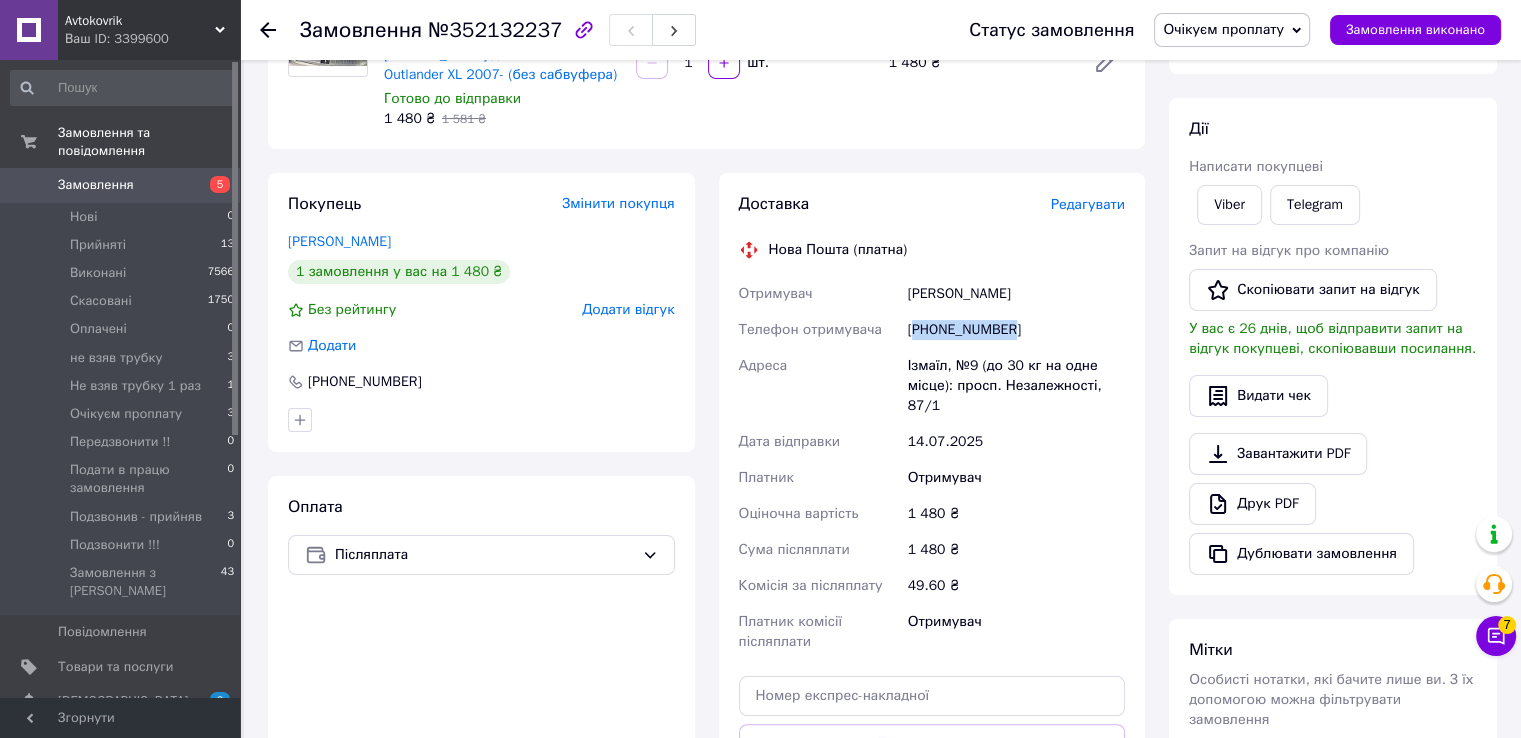 scroll, scrollTop: 400, scrollLeft: 0, axis: vertical 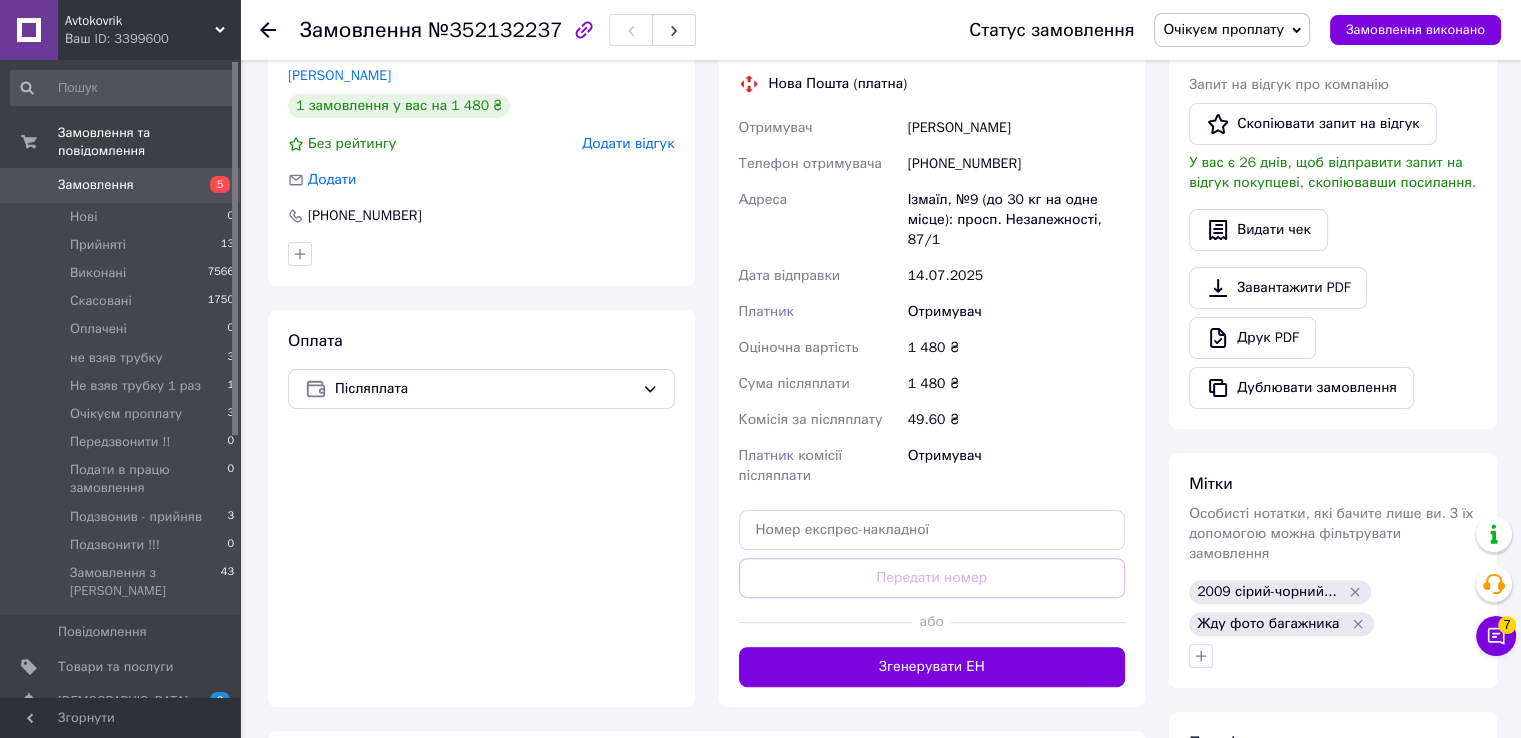 click on "Доставка Редагувати Нова Пошта (платна) Отримувач [PERSON_NAME] отримувача [PHONE_NUMBER] [PERSON_NAME], №9 (до 30 кг на одне місце): просп. Незалежності, 87/1 Дата відправки [DATE] Платник Отримувач Оціночна вартість 1 480 ₴ Сума післяплати 1 480 ₴ Комісія за післяплату 49.60 ₴ Платник комісії післяплати Отримувач Передати номер або Згенерувати ЕН" at bounding box center [932, 357] 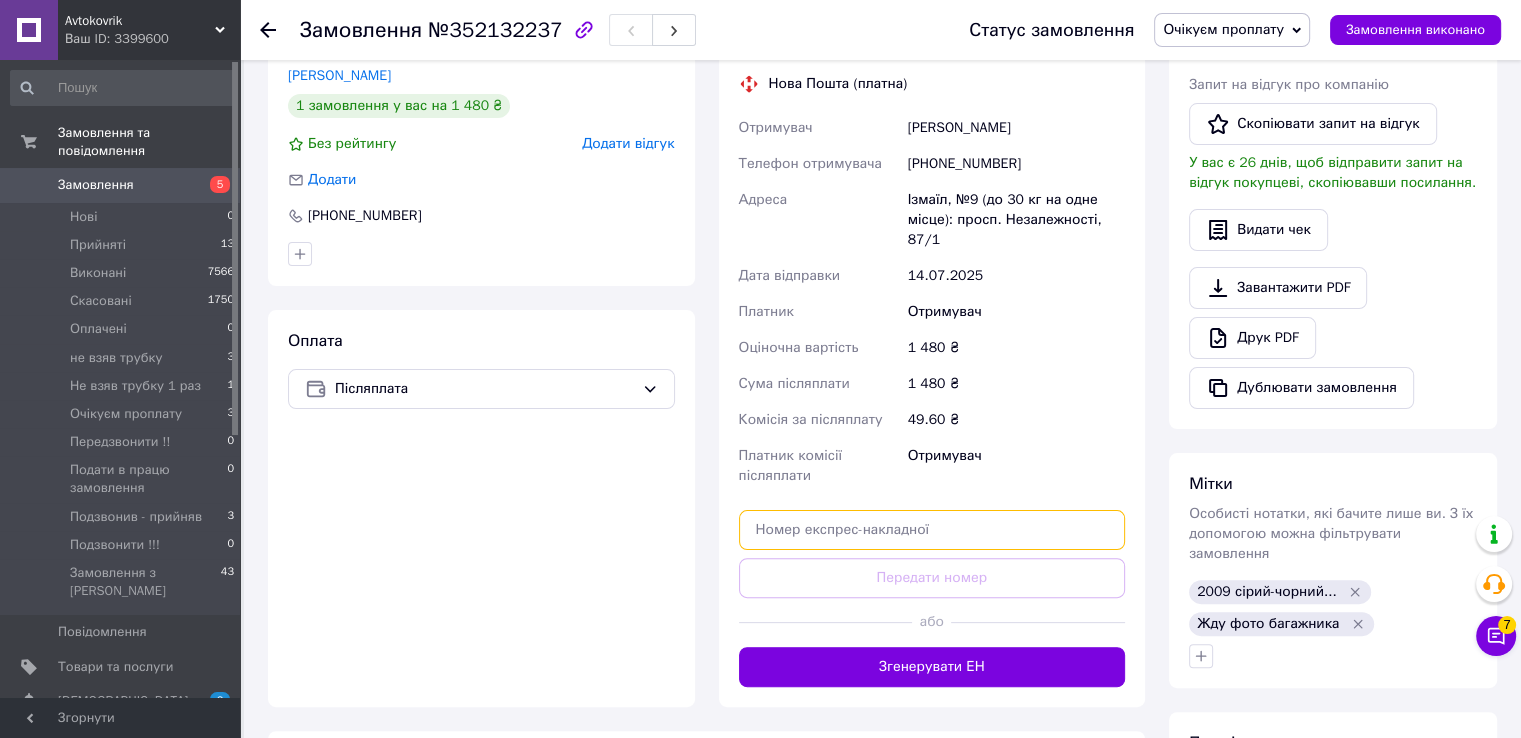 click at bounding box center (932, 530) 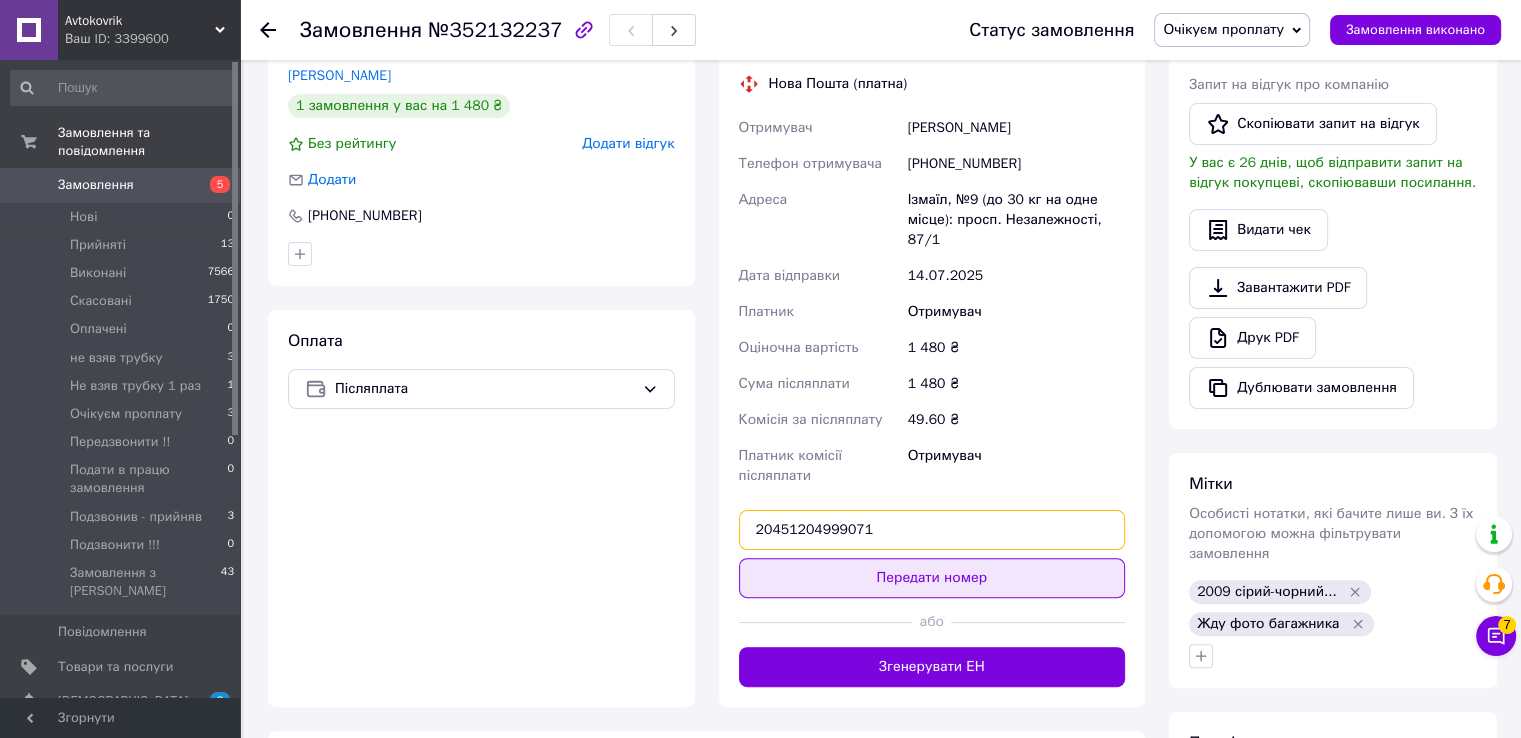 type on "20451204999071" 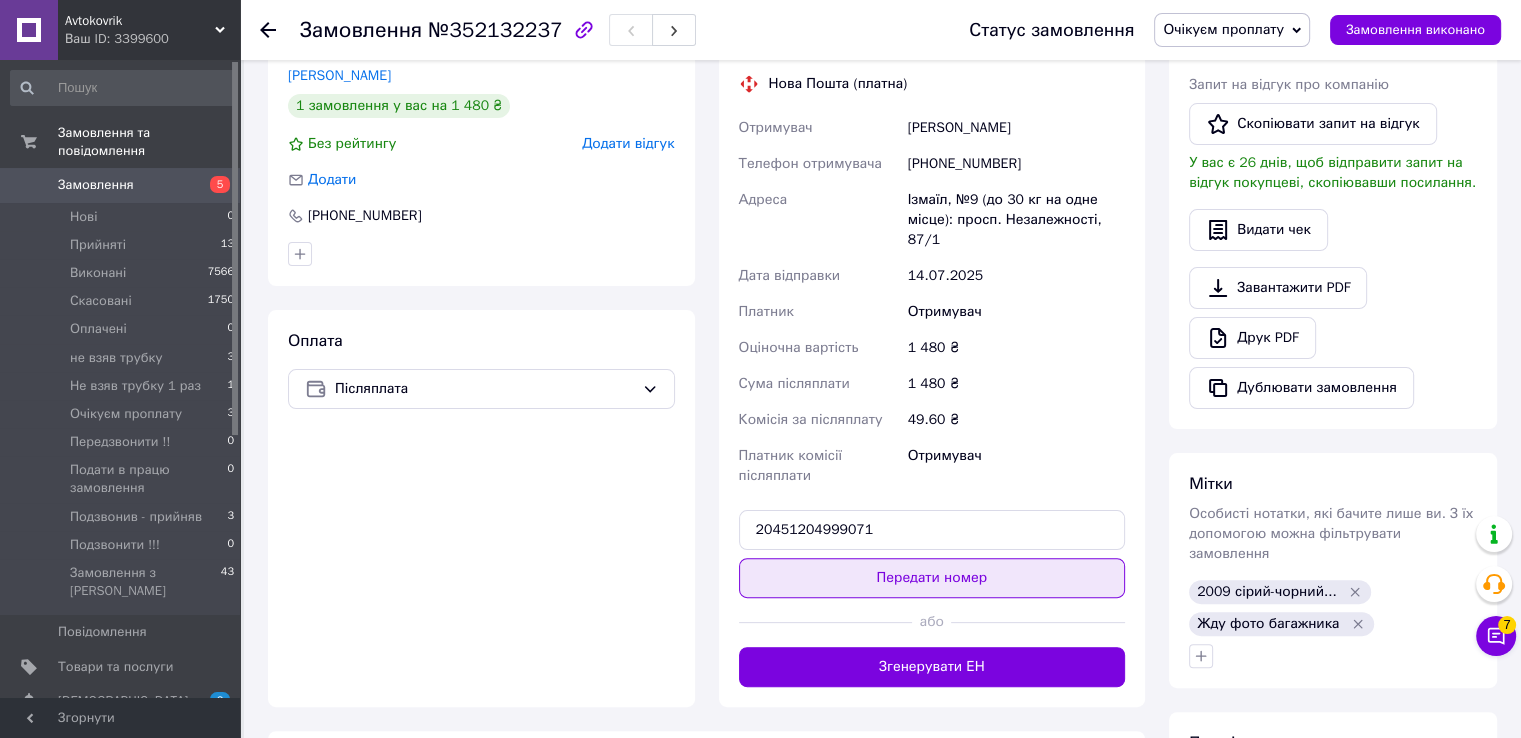 click on "Передати номер" at bounding box center [932, 578] 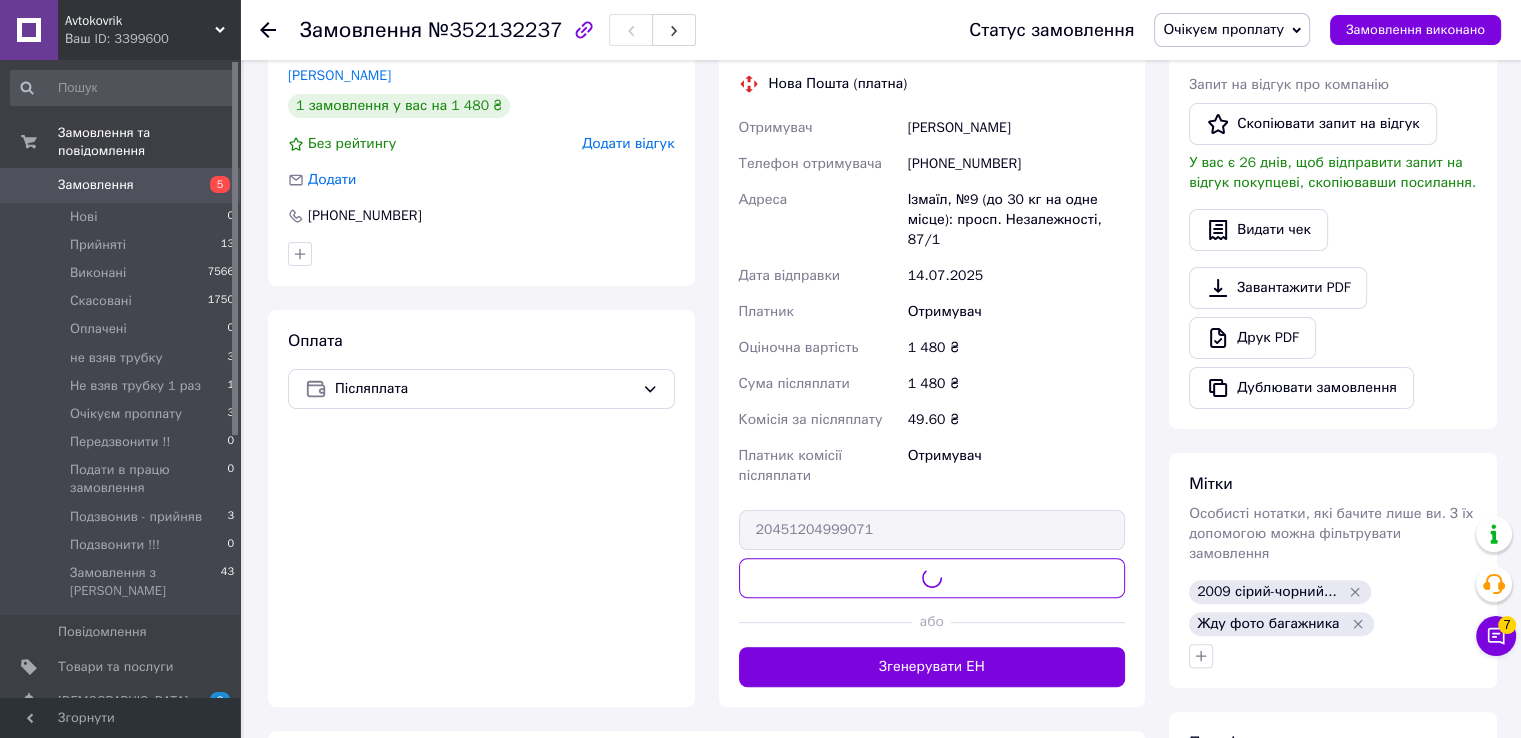 click on "Очікуєм проплату" at bounding box center (1223, 29) 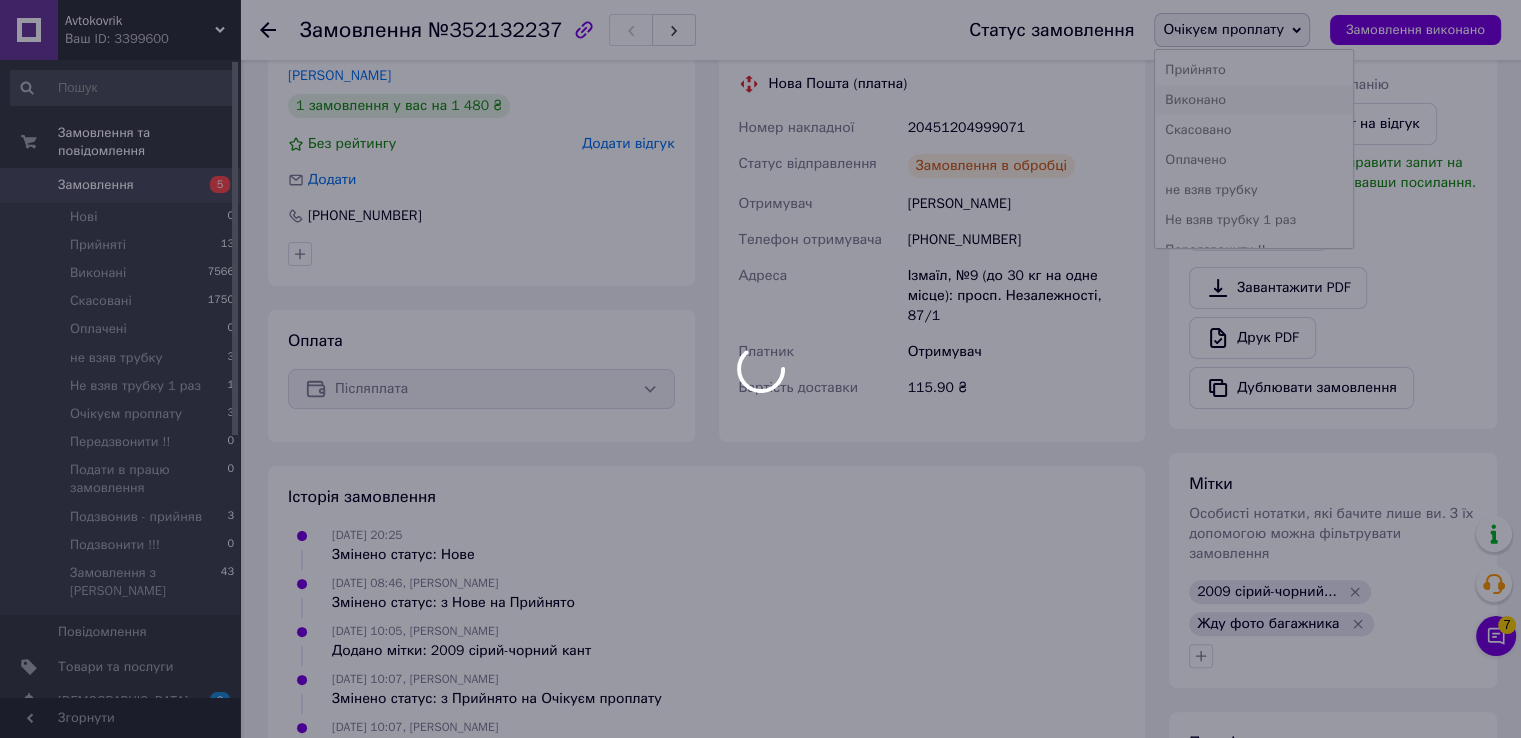 click on "Виконано" at bounding box center (1254, 100) 